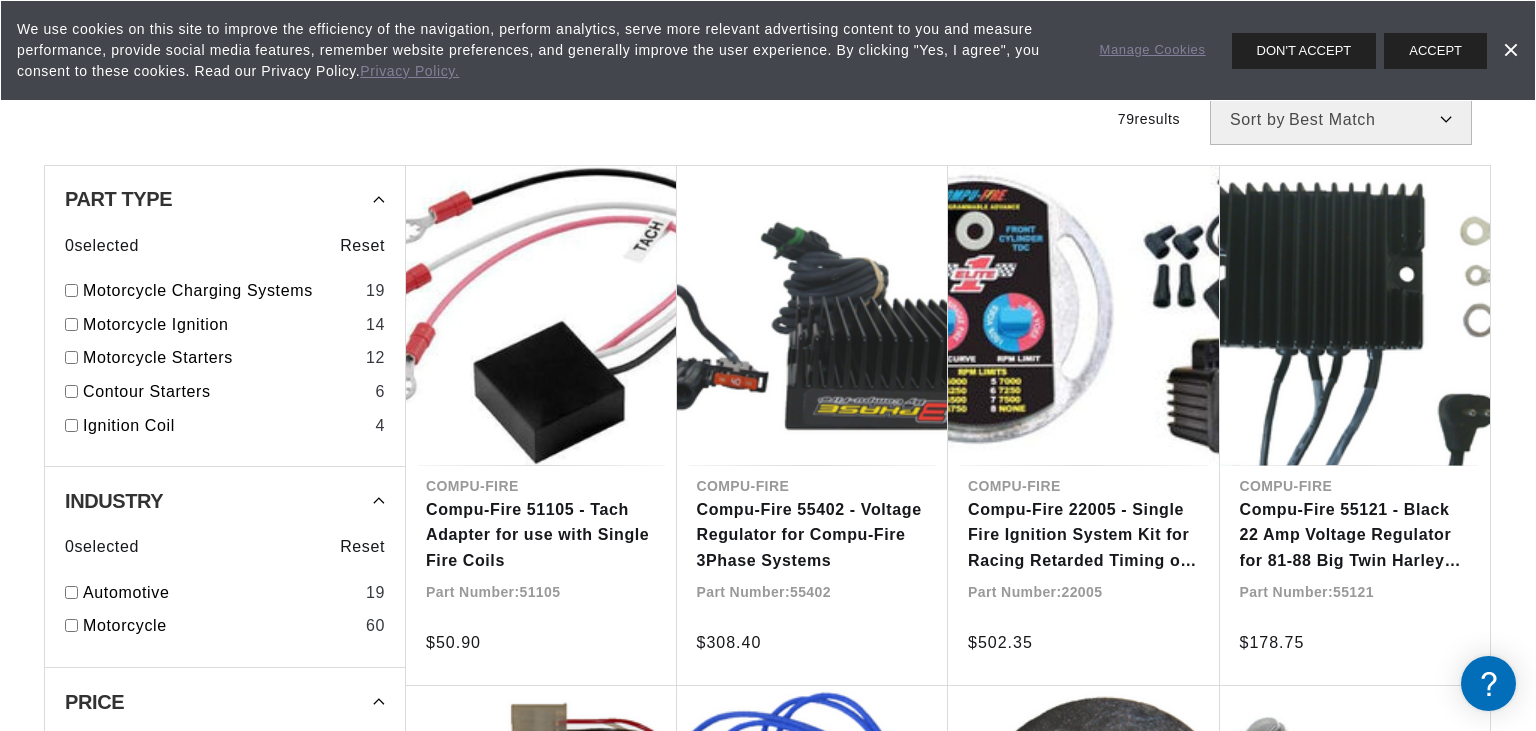 scroll, scrollTop: 633, scrollLeft: 0, axis: vertical 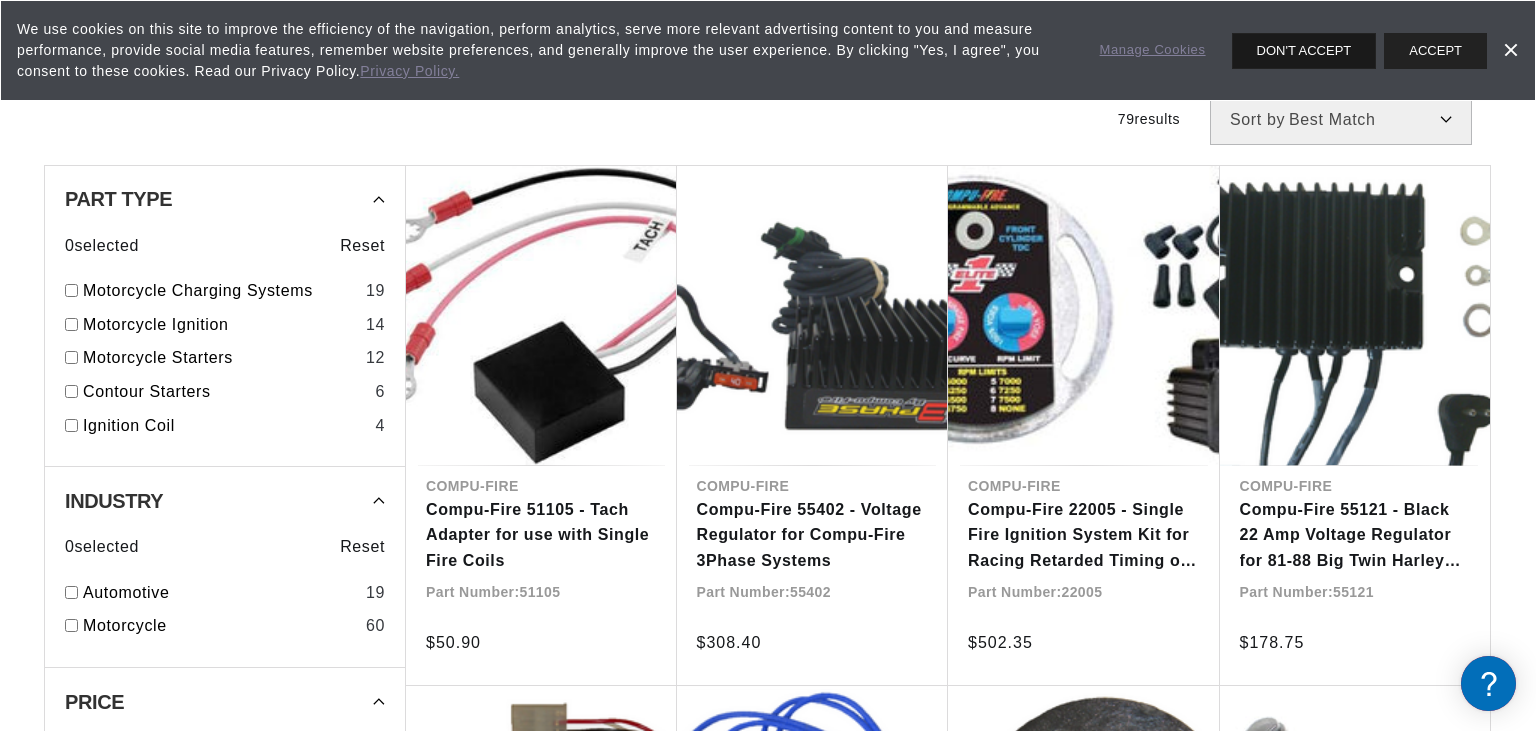 click on "DON'T ACCEPT" at bounding box center [1304, 51] 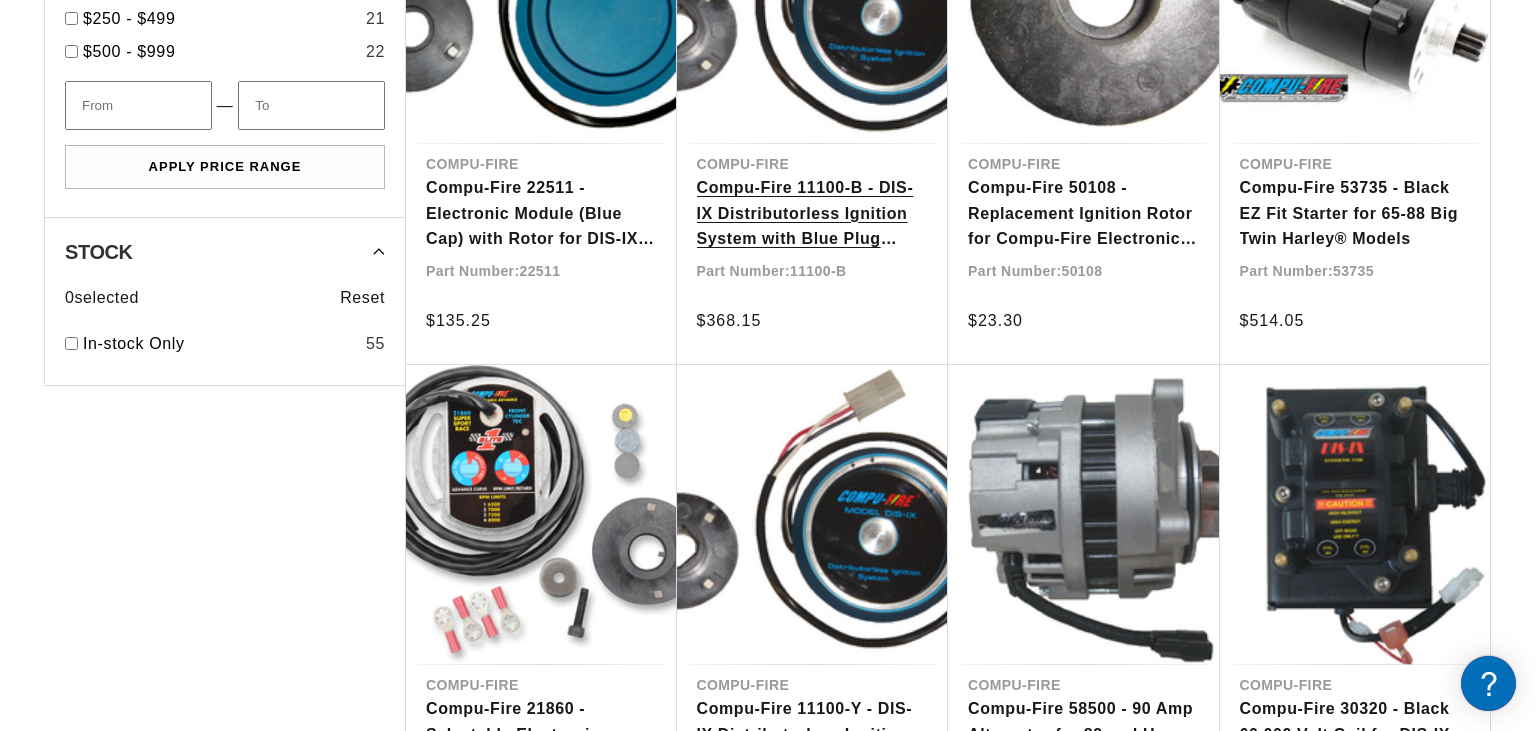 scroll, scrollTop: 1584, scrollLeft: 0, axis: vertical 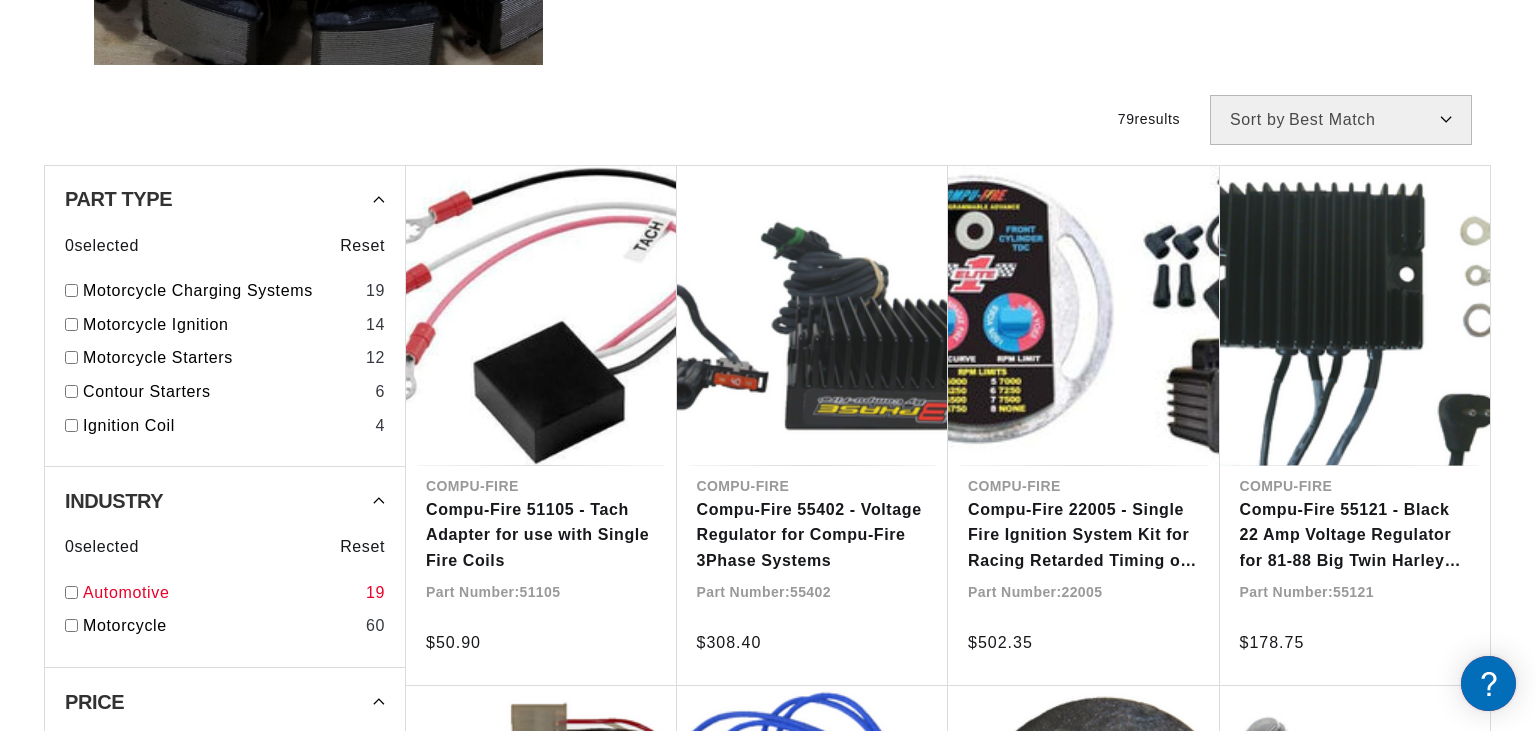 click at bounding box center [71, 592] 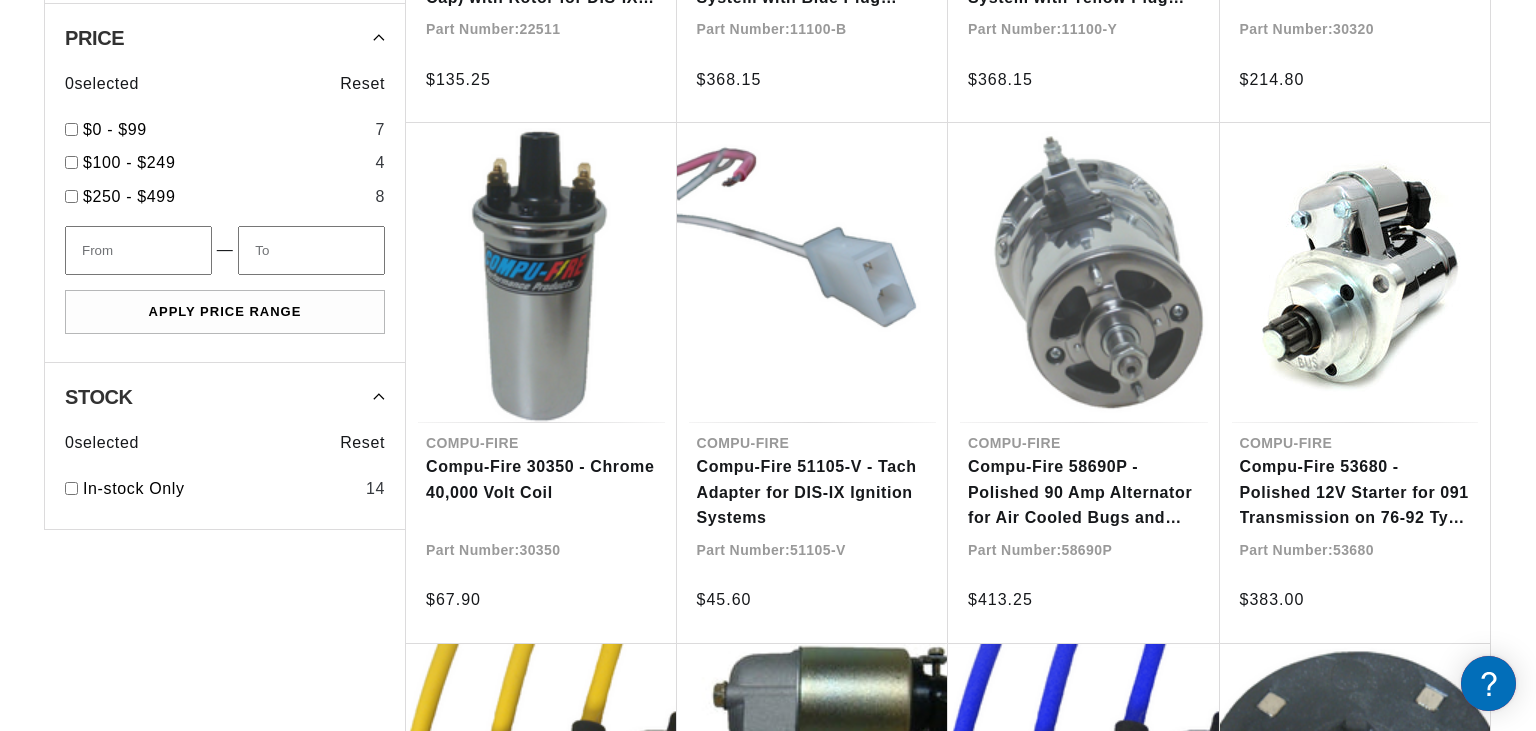 scroll, scrollTop: 1267, scrollLeft: 0, axis: vertical 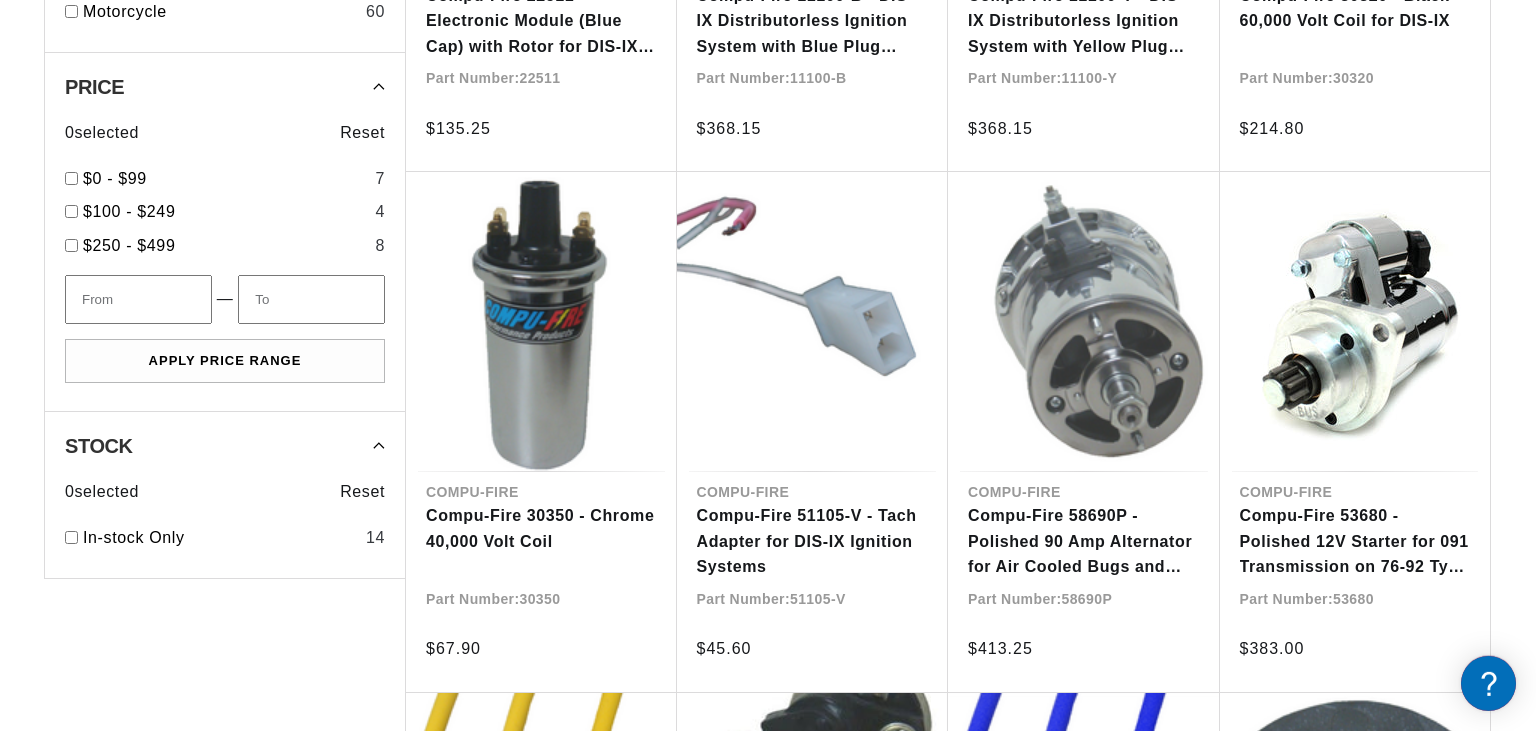 checkbox on "false" 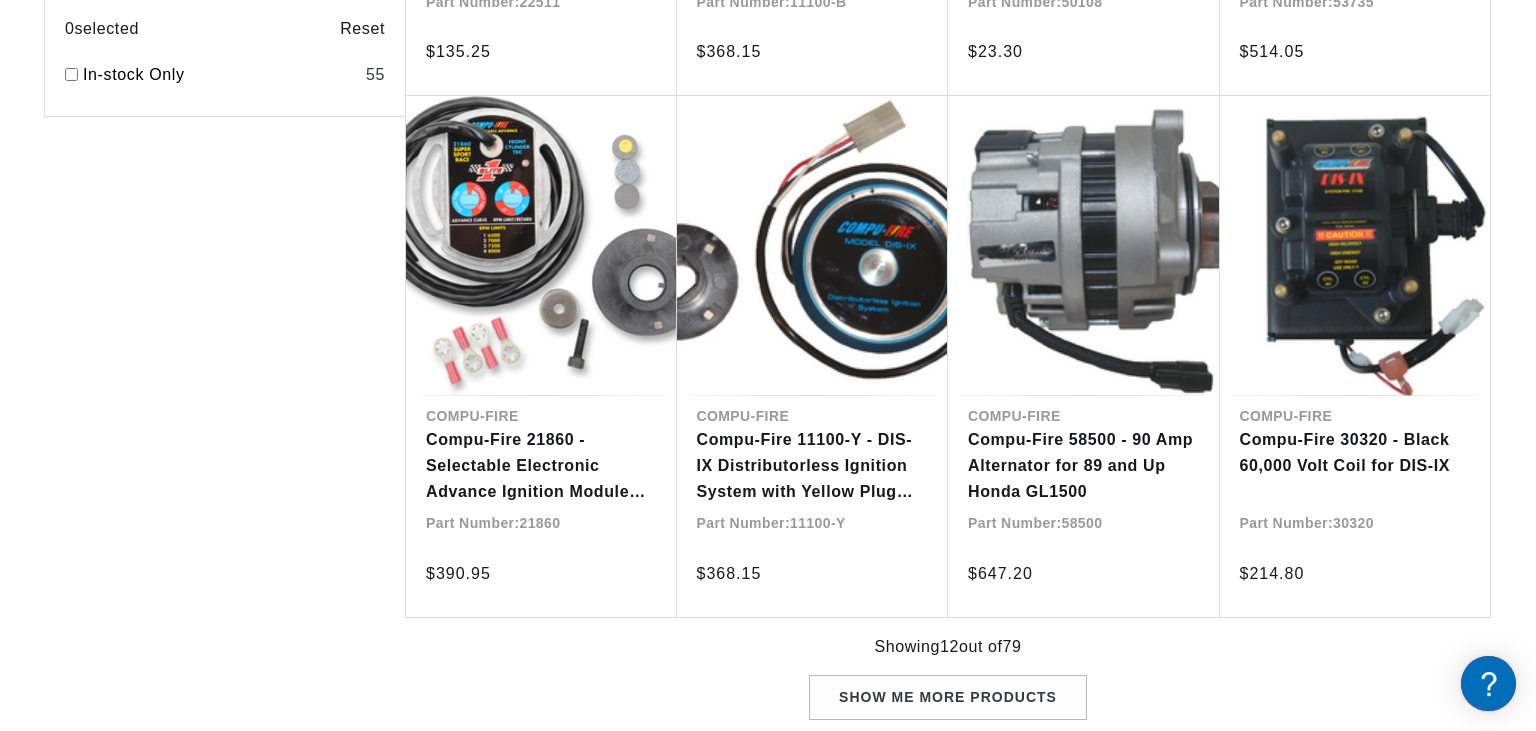 scroll, scrollTop: 1746, scrollLeft: 0, axis: vertical 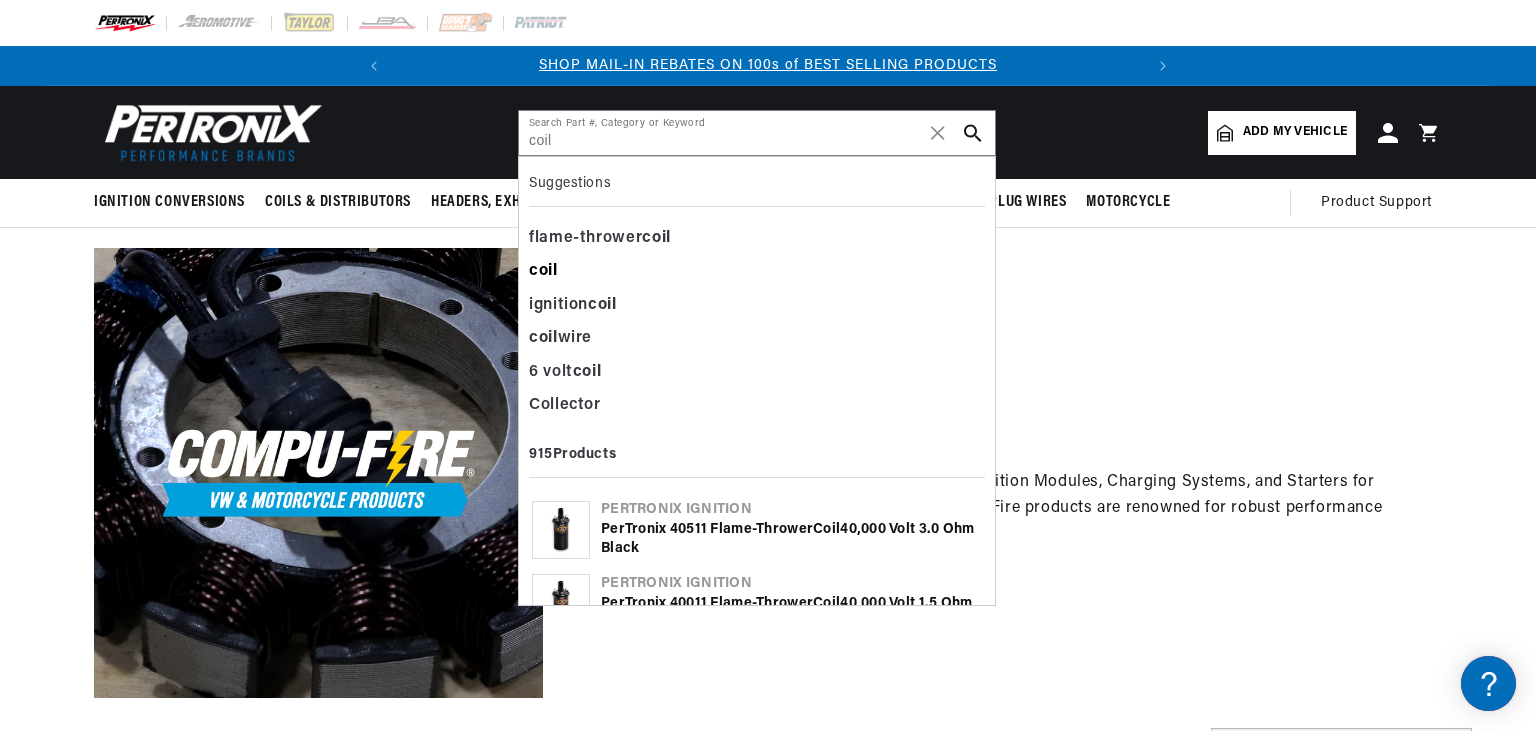 type on "coil" 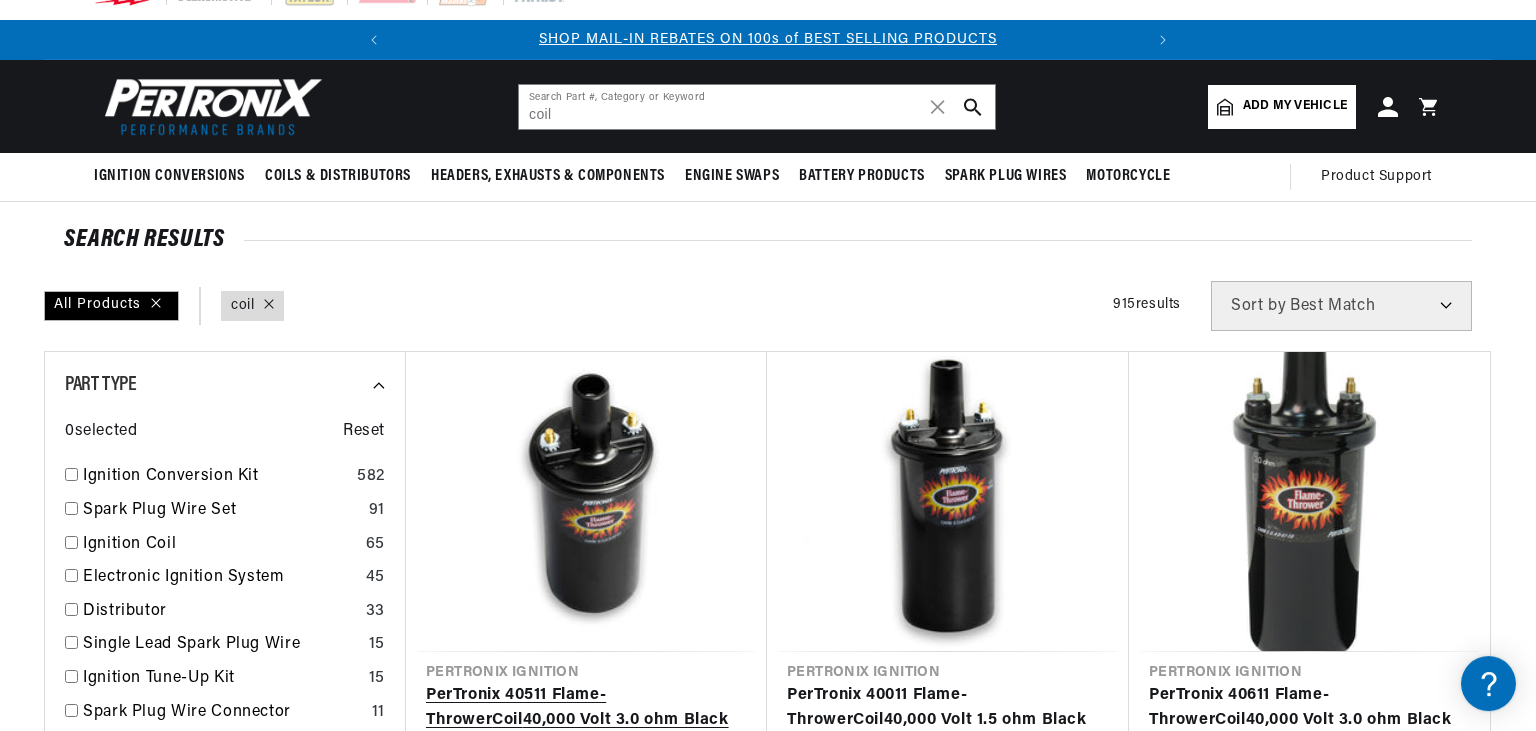 scroll, scrollTop: 211, scrollLeft: 0, axis: vertical 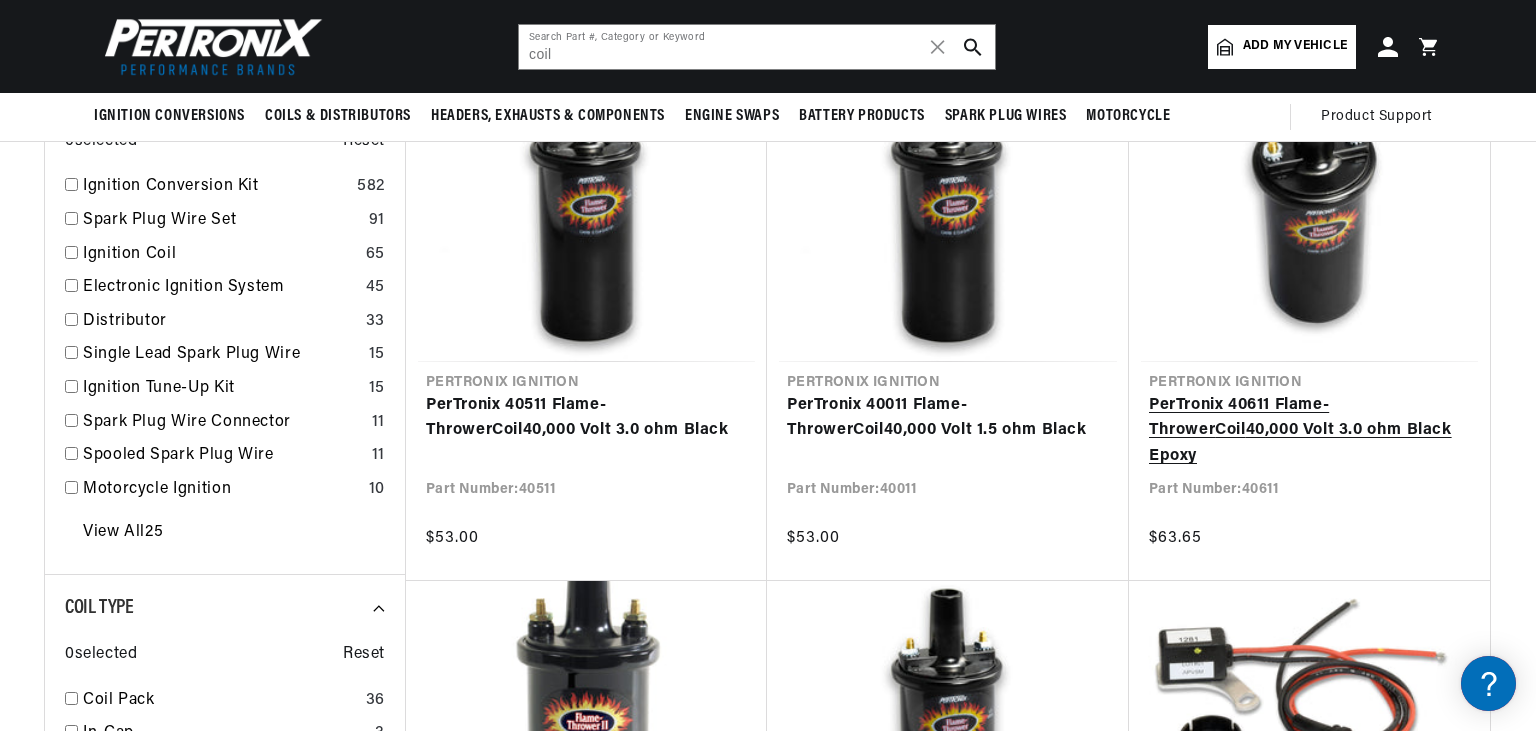 click on "PerTronix 40611 Flame-Thrower  Coil  40,000 Volt 3.0 ohm Black Epoxy" at bounding box center (1309, 431) 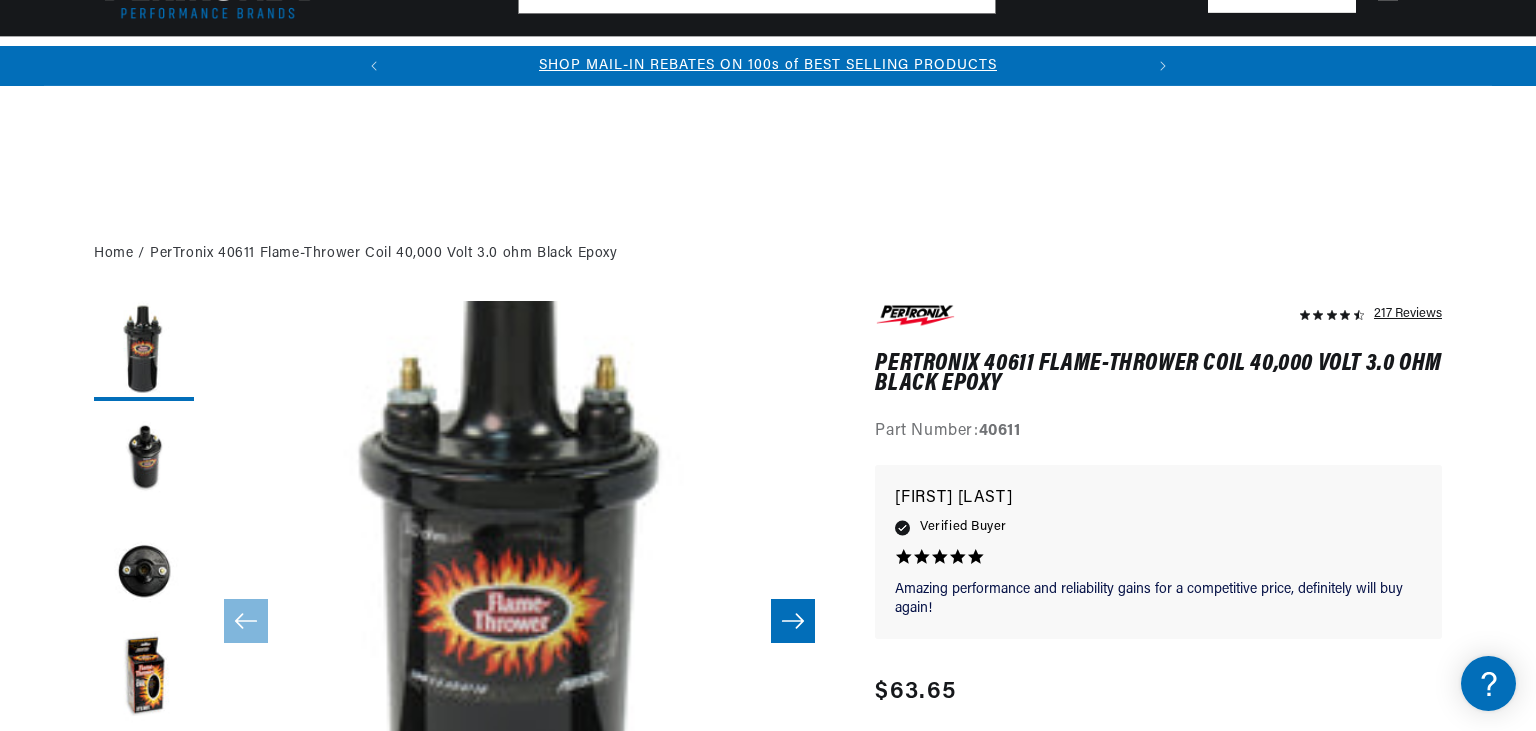 scroll, scrollTop: 739, scrollLeft: 0, axis: vertical 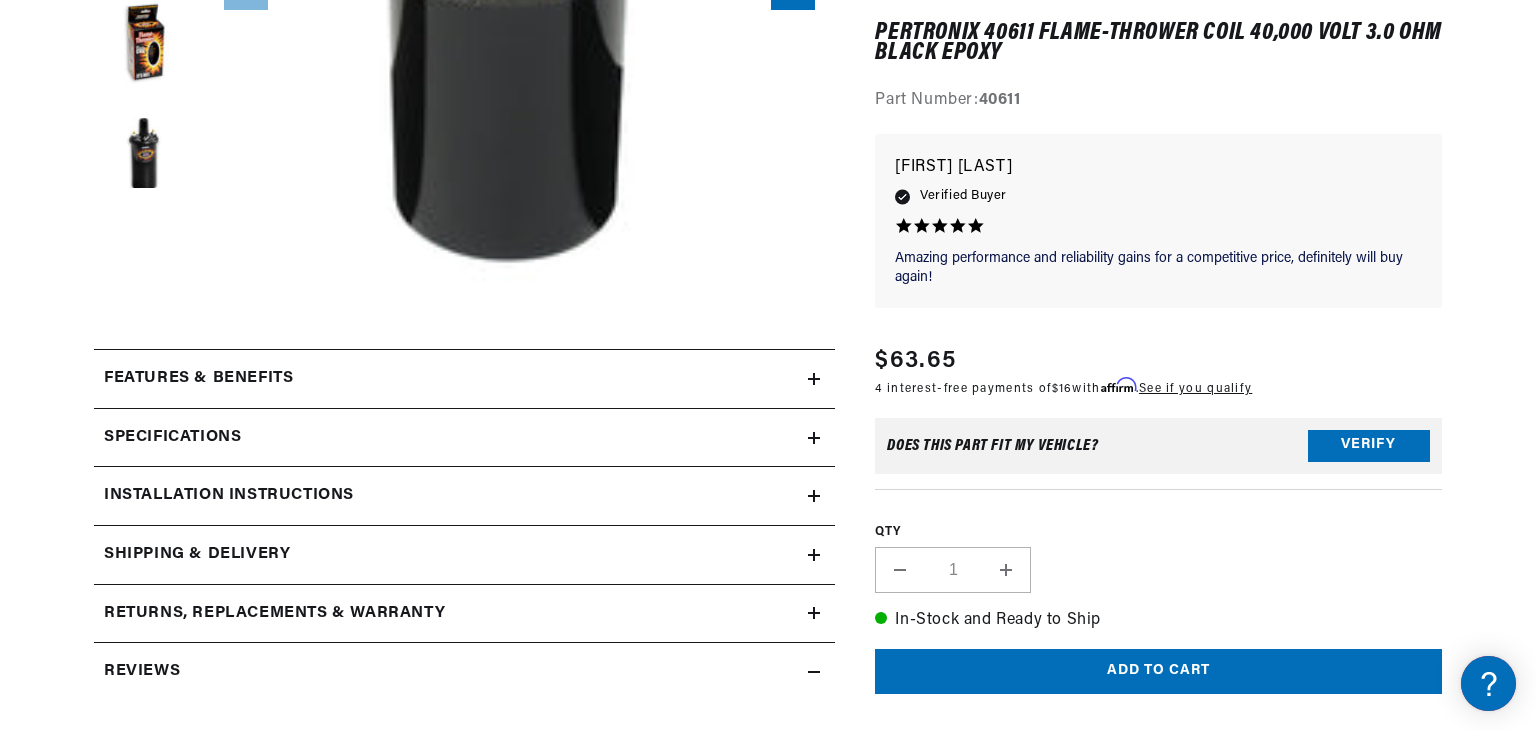 click on "Specifications" at bounding box center (198, 379) 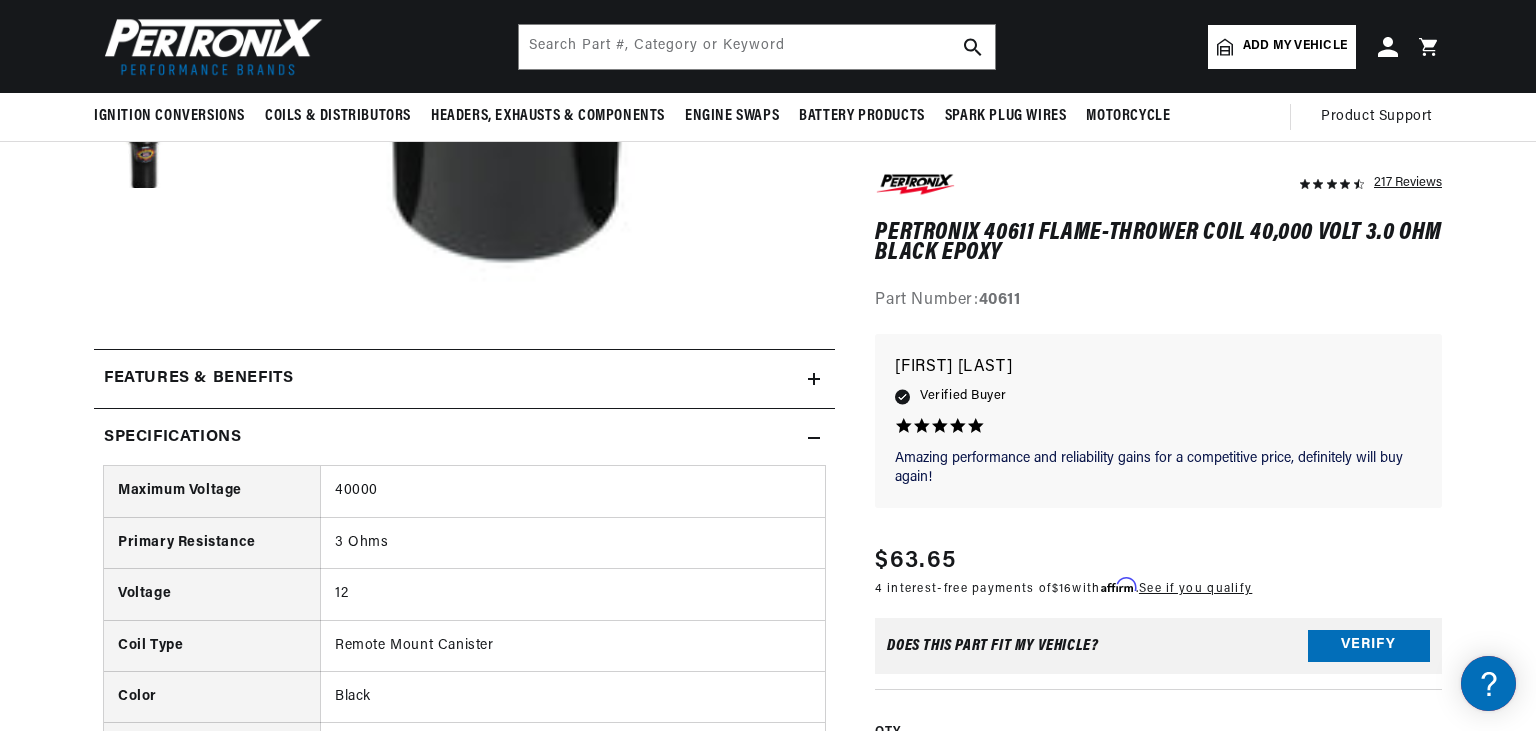 scroll, scrollTop: 0, scrollLeft: 0, axis: both 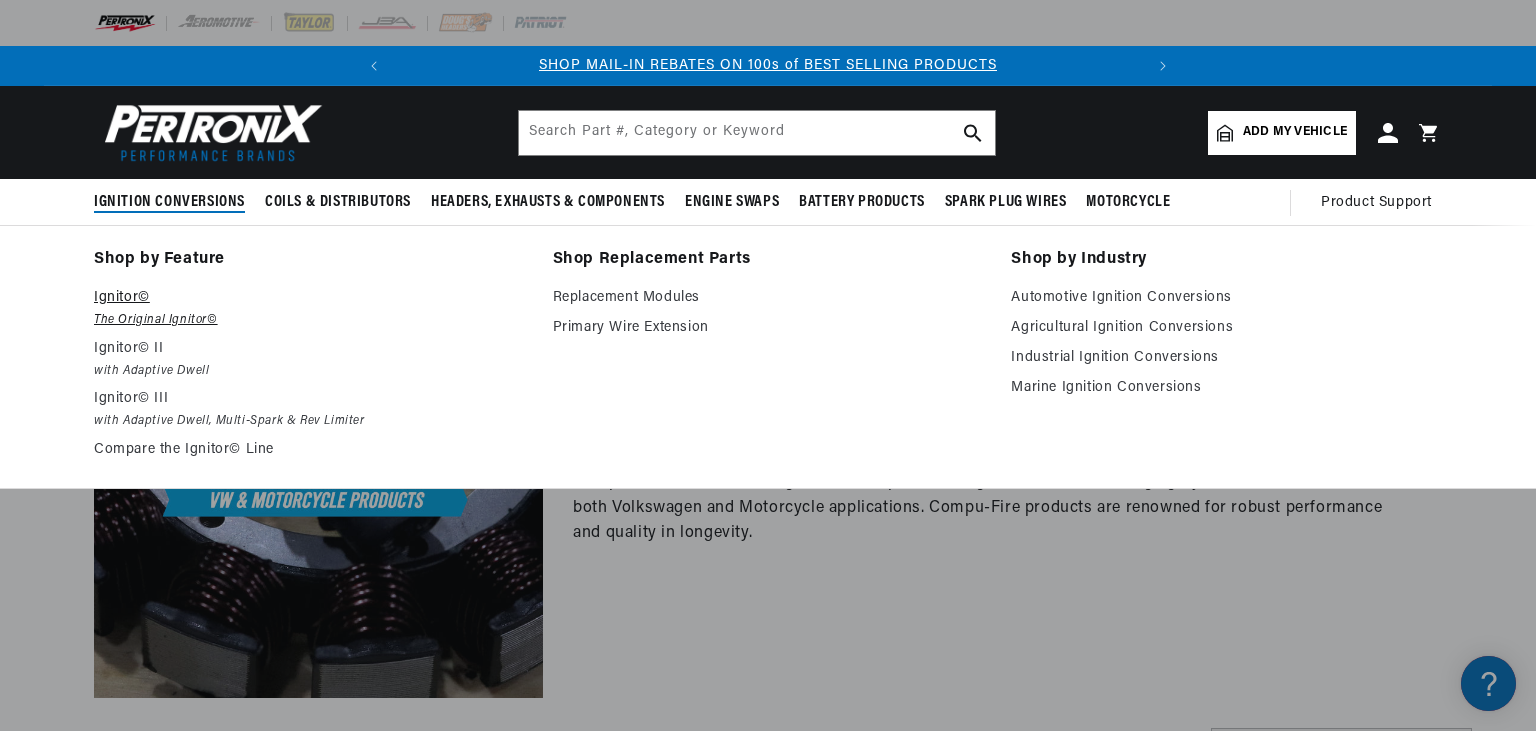 click on "Ignitor©" at bounding box center (309, 298) 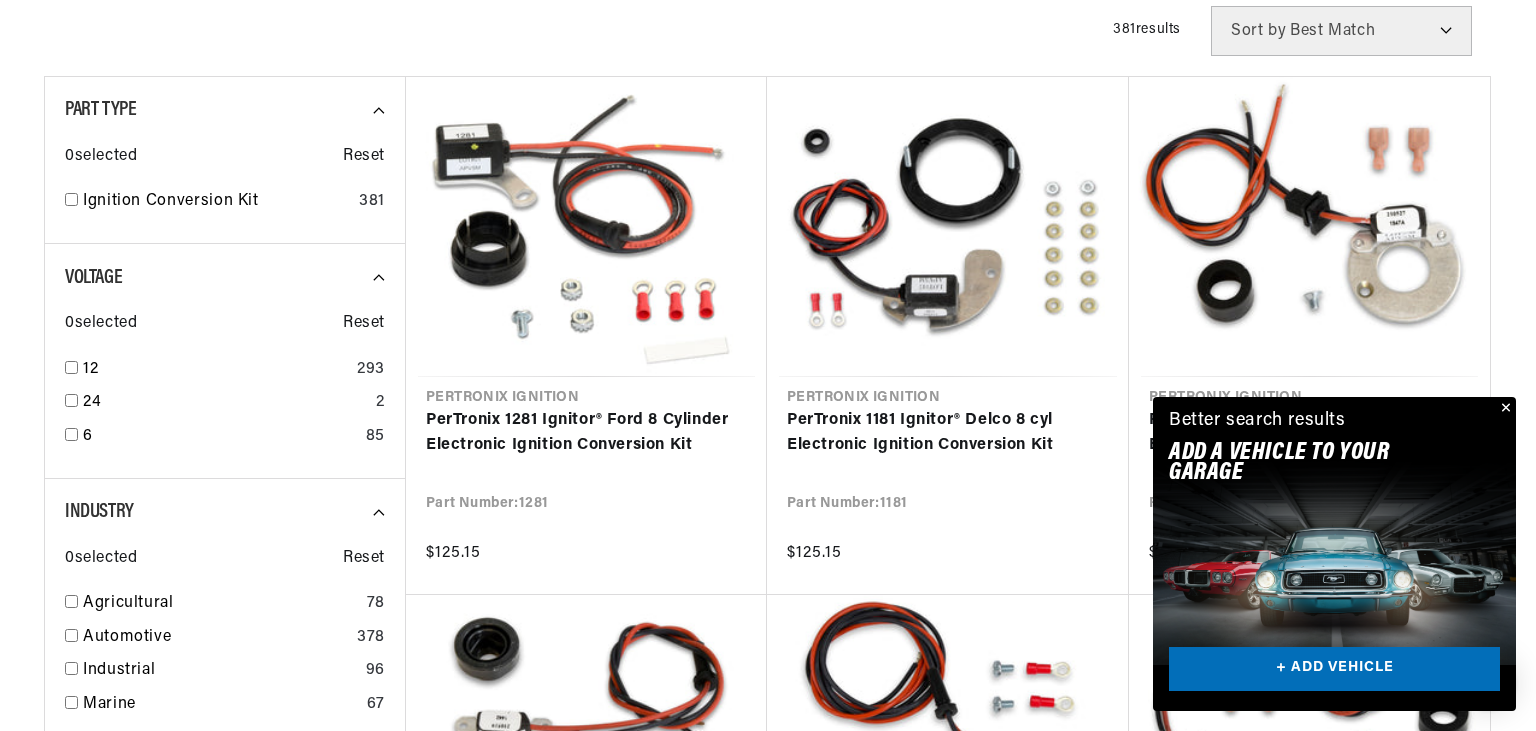 scroll, scrollTop: 528, scrollLeft: 0, axis: vertical 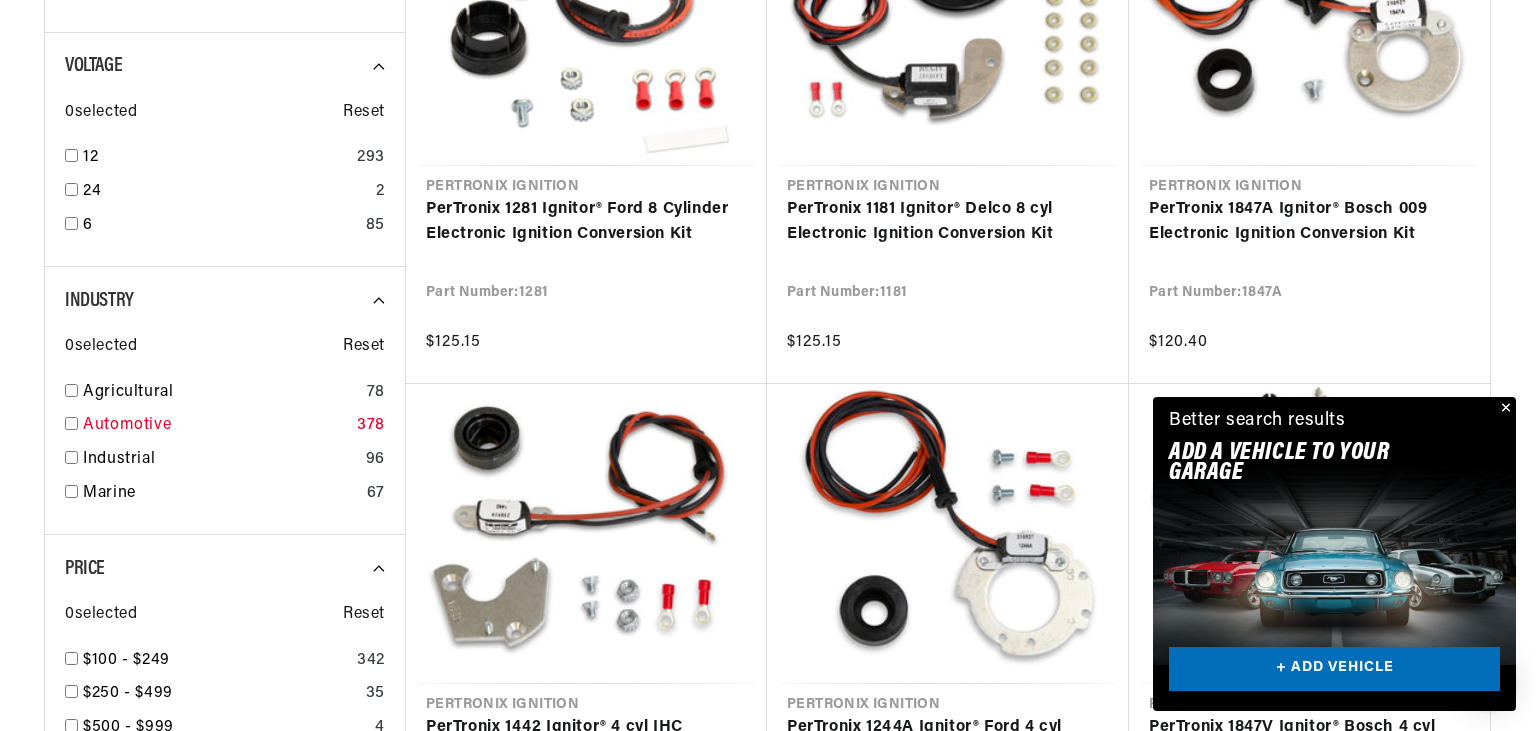 click on "Automotive" at bounding box center [216, 426] 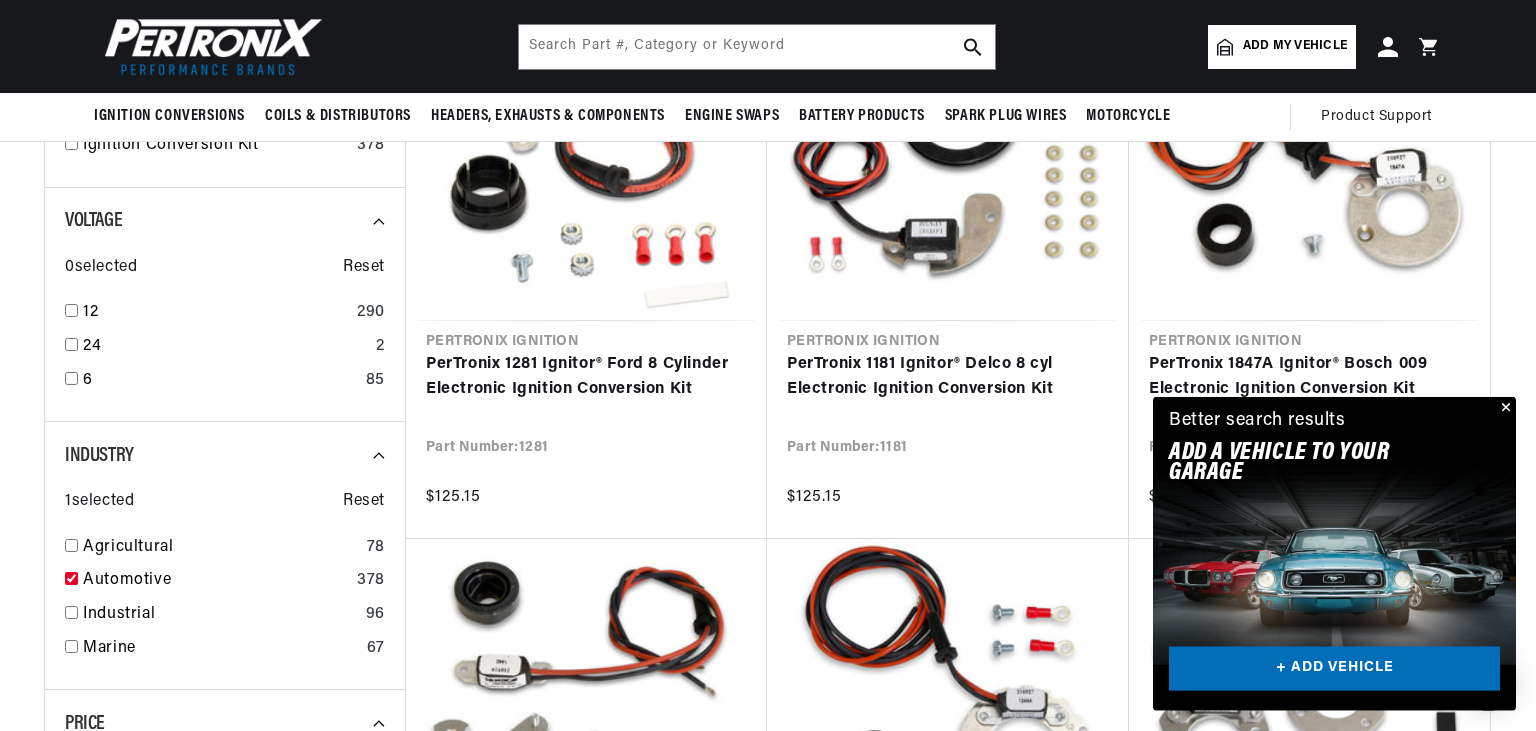scroll, scrollTop: 284, scrollLeft: 0, axis: vertical 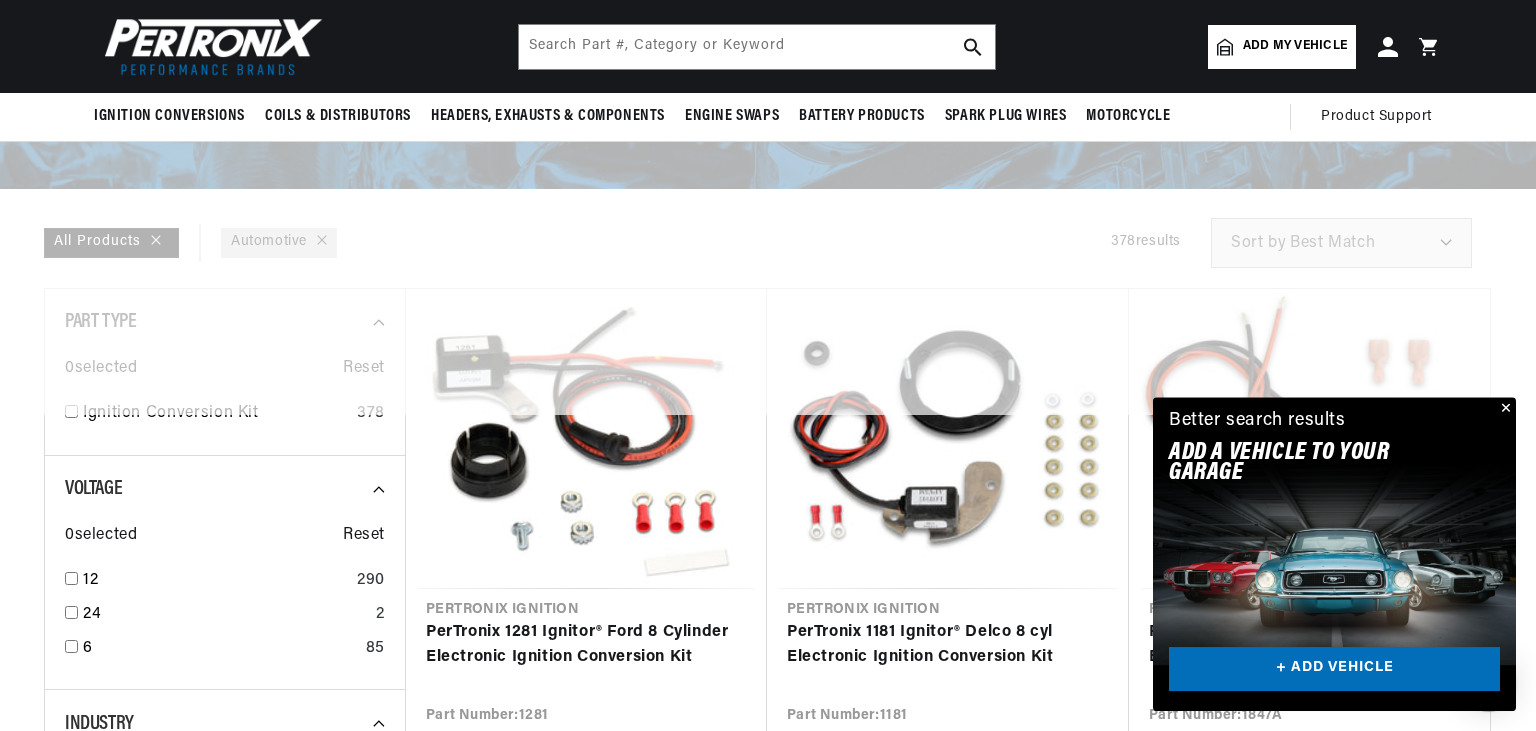checkbox on "false" 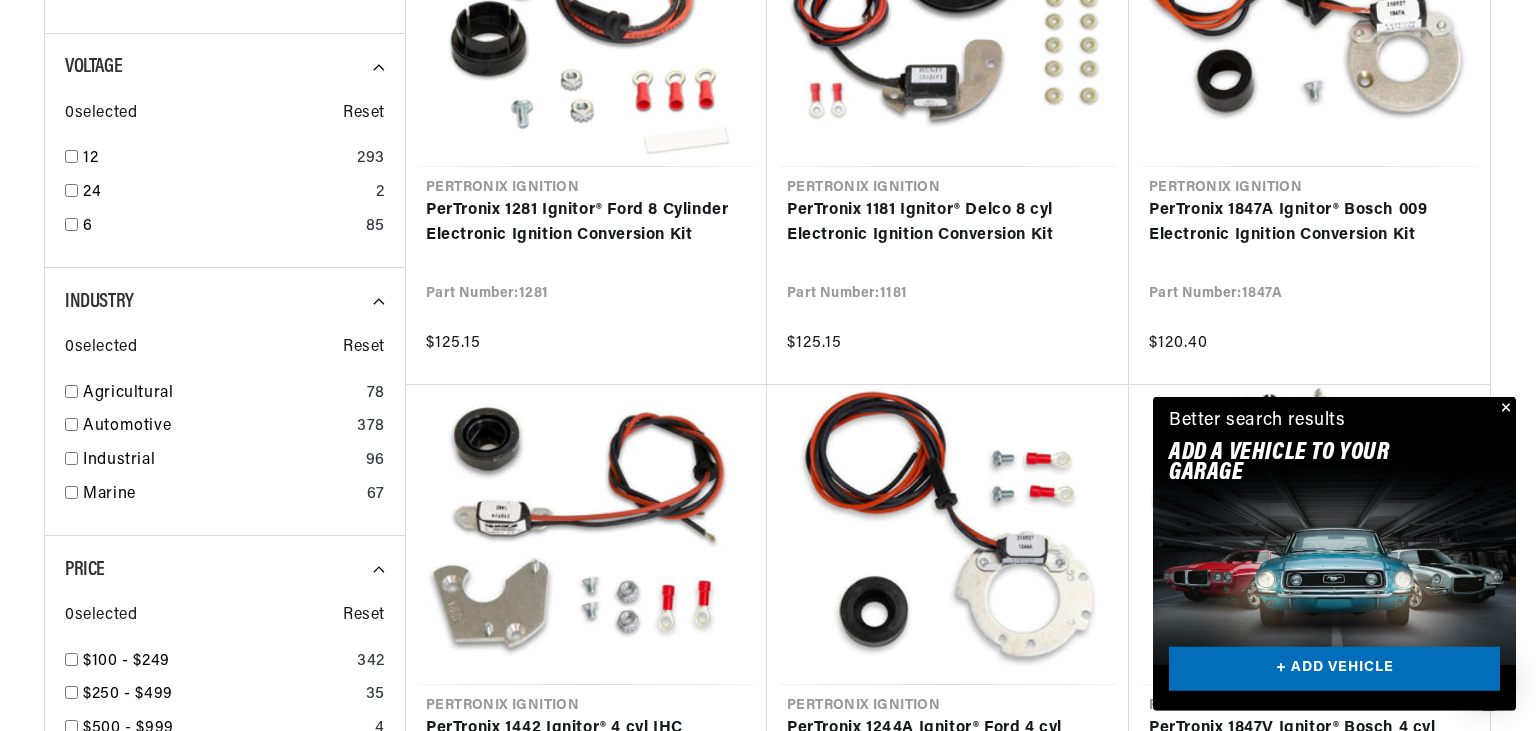 scroll, scrollTop: 739, scrollLeft: 0, axis: vertical 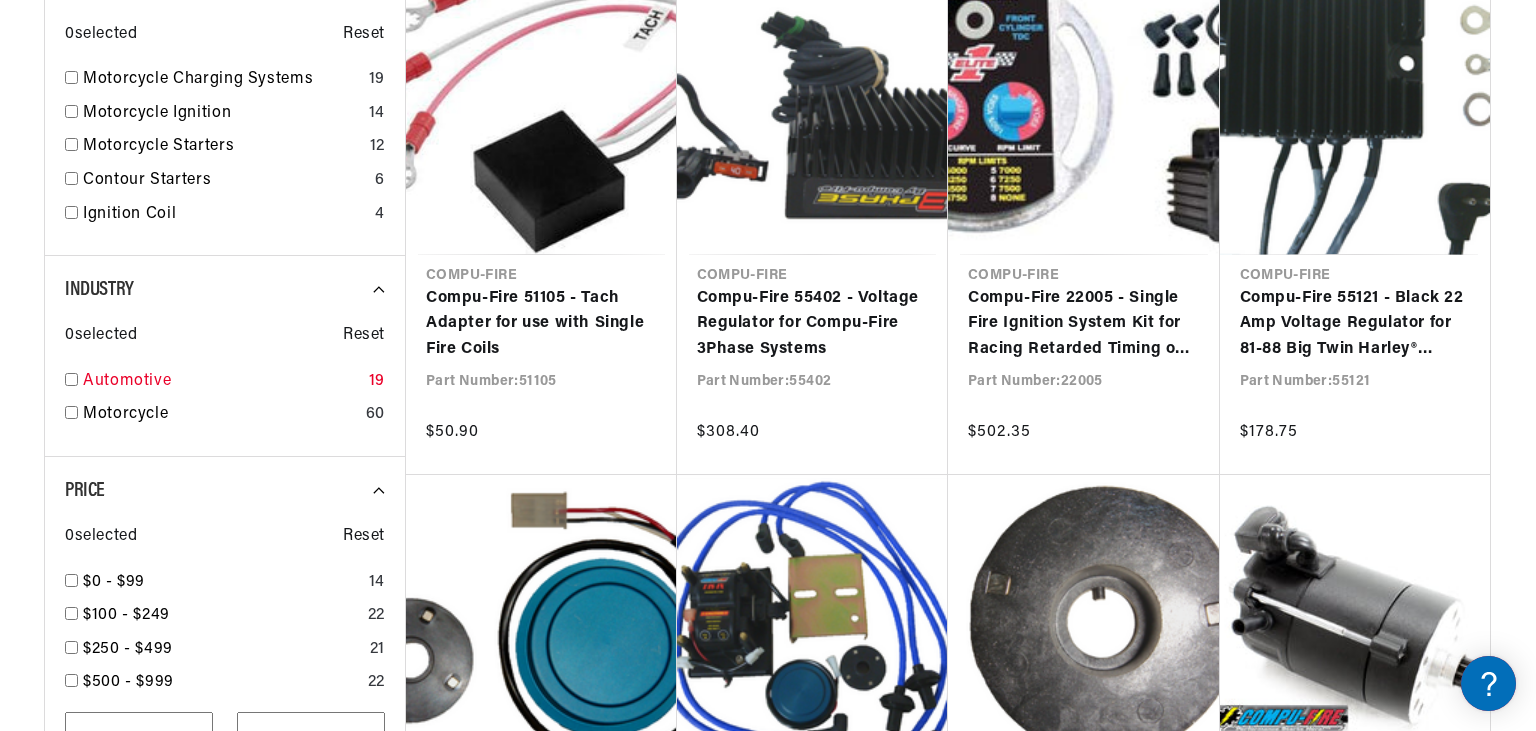 click on "Automotive" at bounding box center [222, 382] 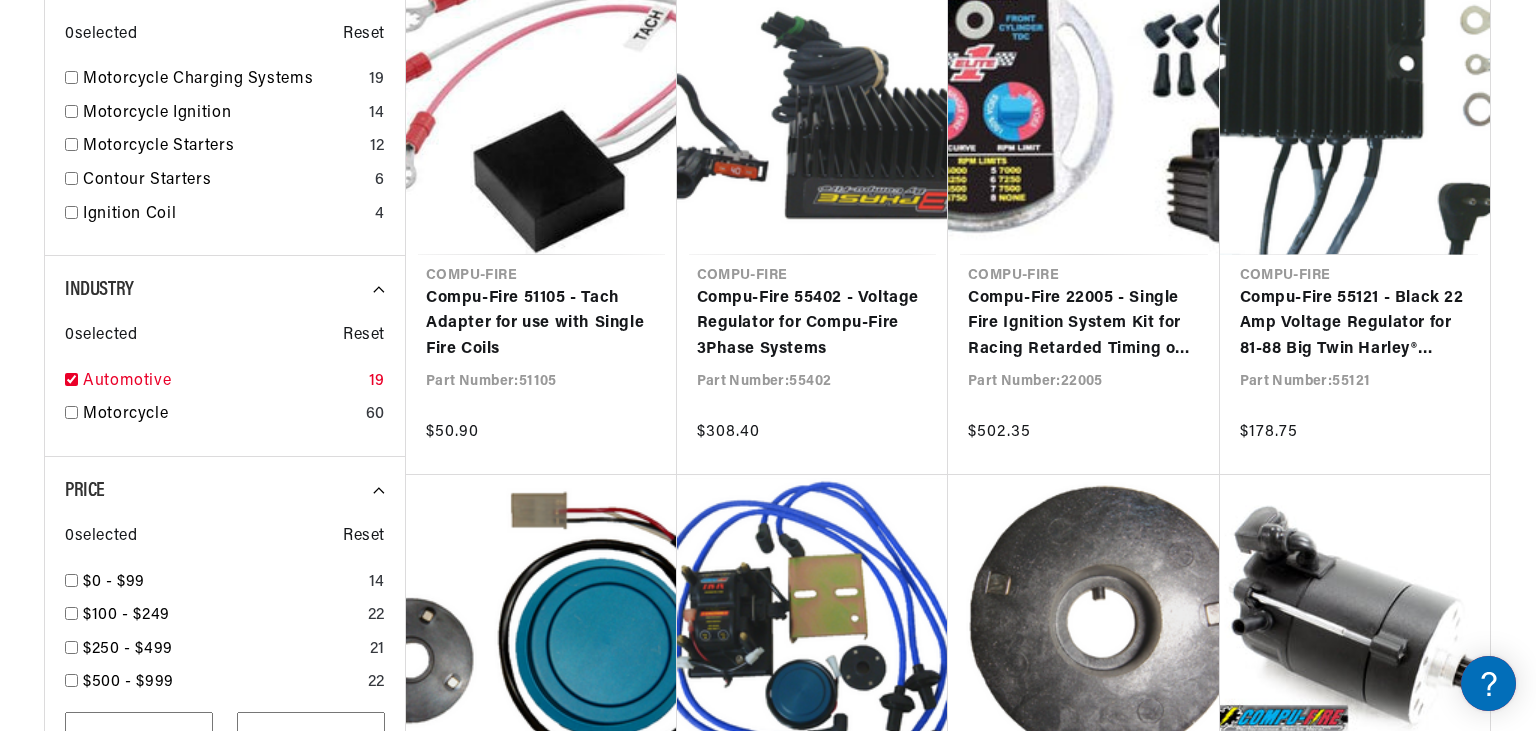 checkbox on "true" 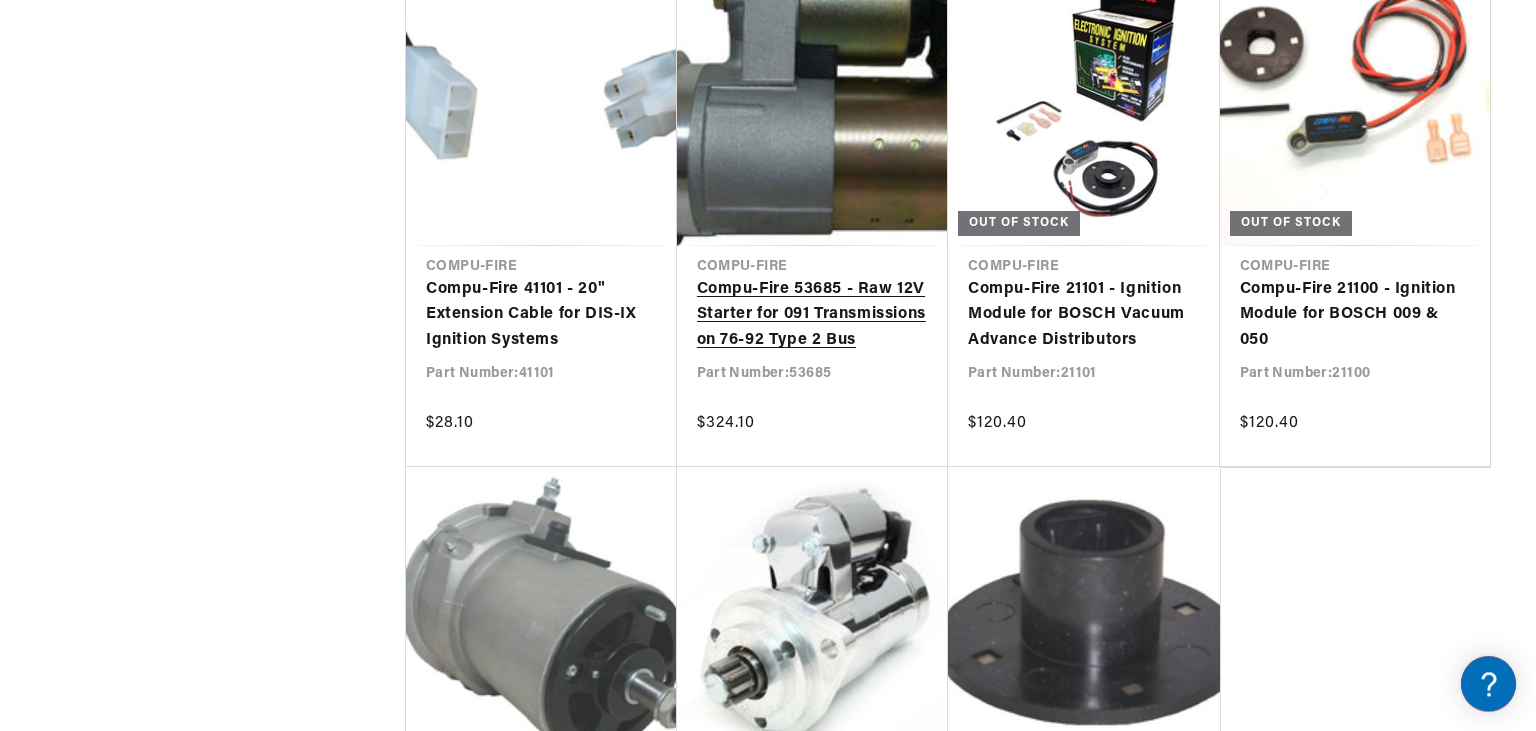scroll, scrollTop: 2428, scrollLeft: 0, axis: vertical 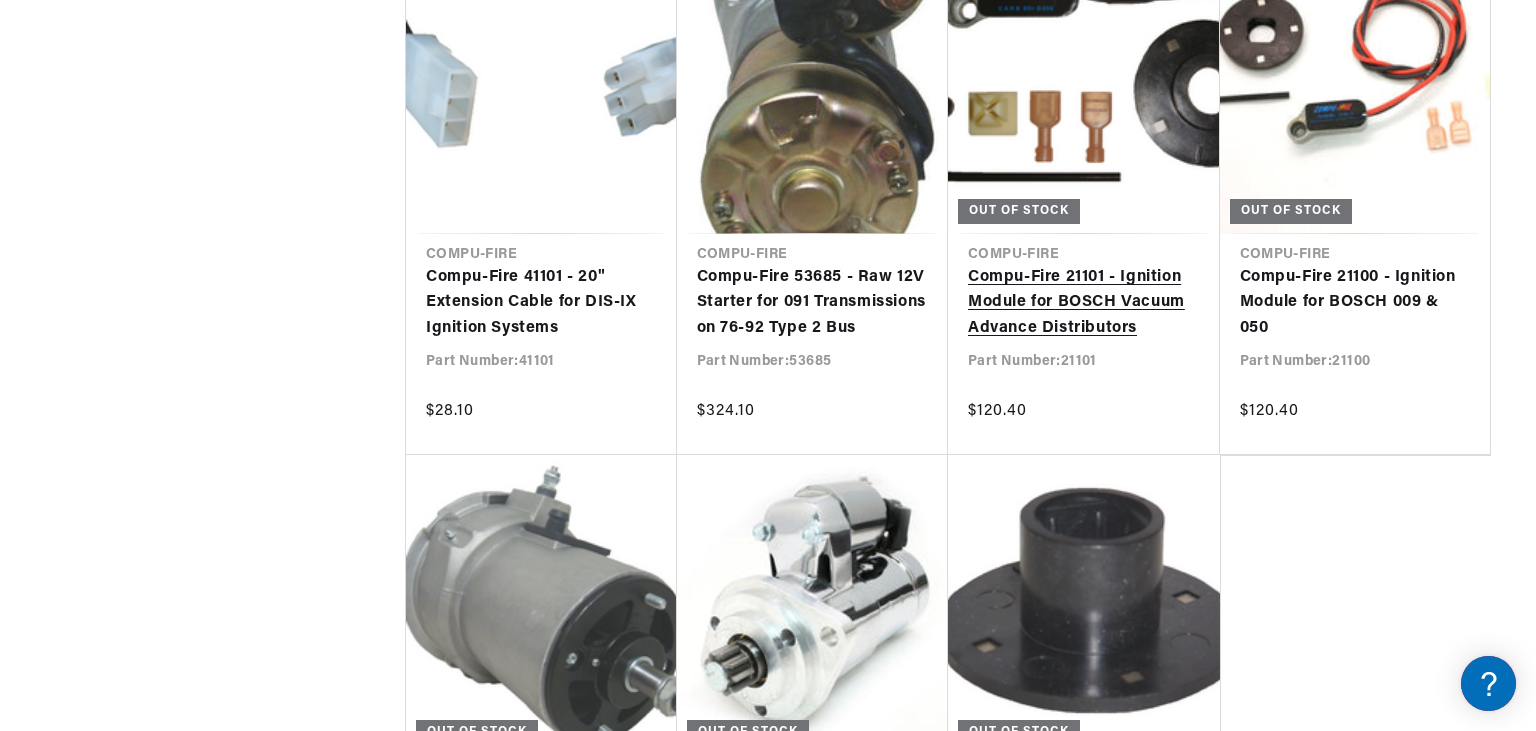 click on "Compu-Fire 21101 - Ignition Module for BOSCH Vacuum Advance Distributors" at bounding box center (1084, 303) 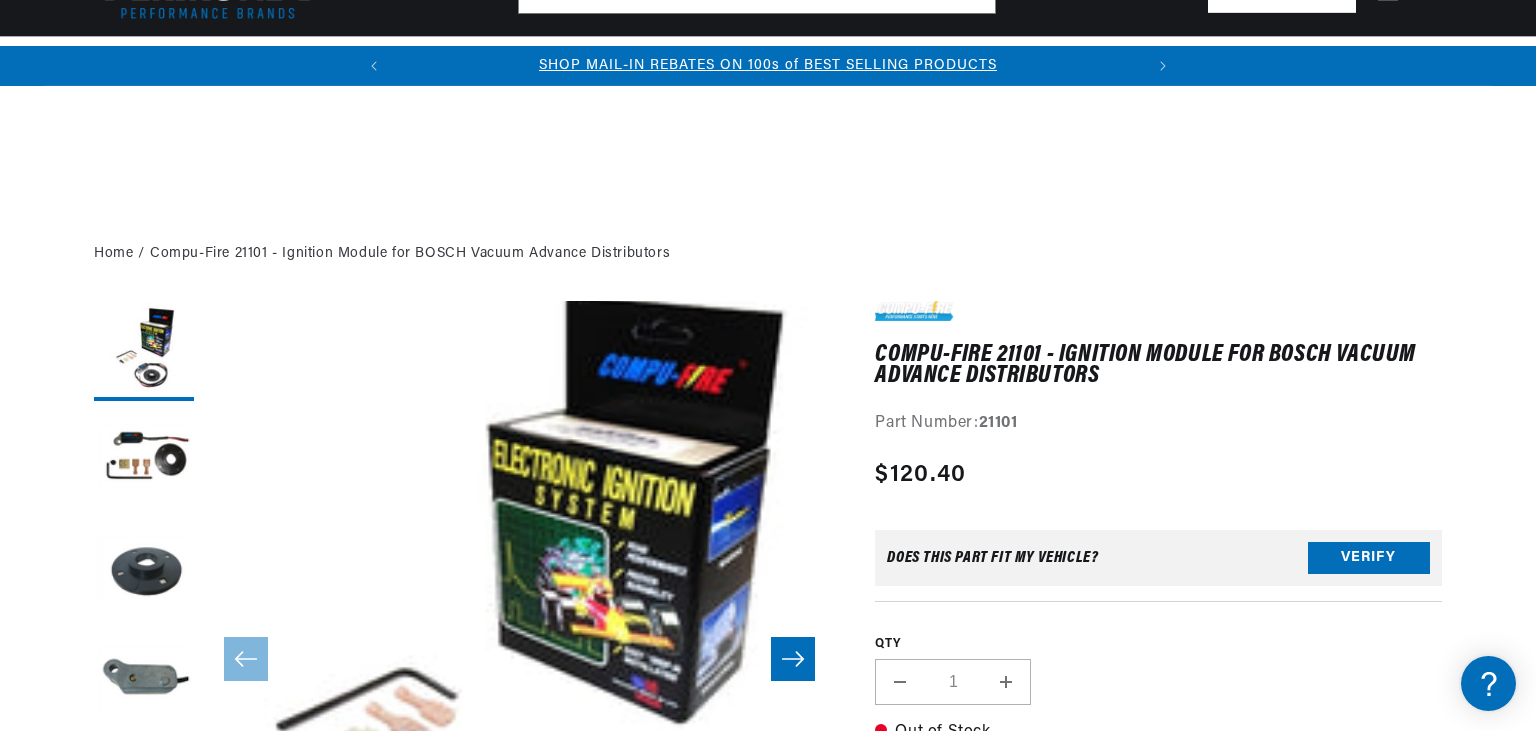 scroll, scrollTop: 422, scrollLeft: 0, axis: vertical 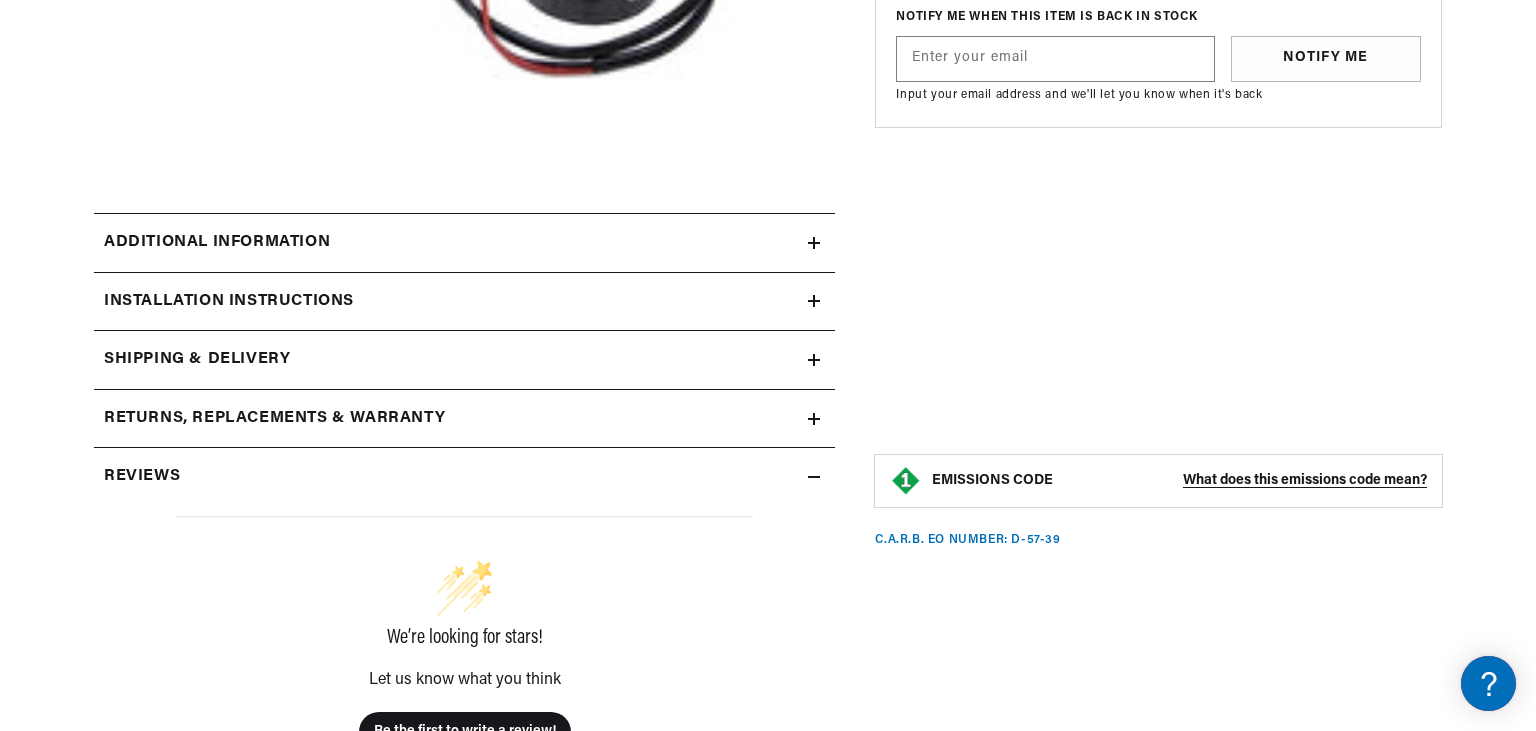click on "Installation instructions" at bounding box center [217, 243] 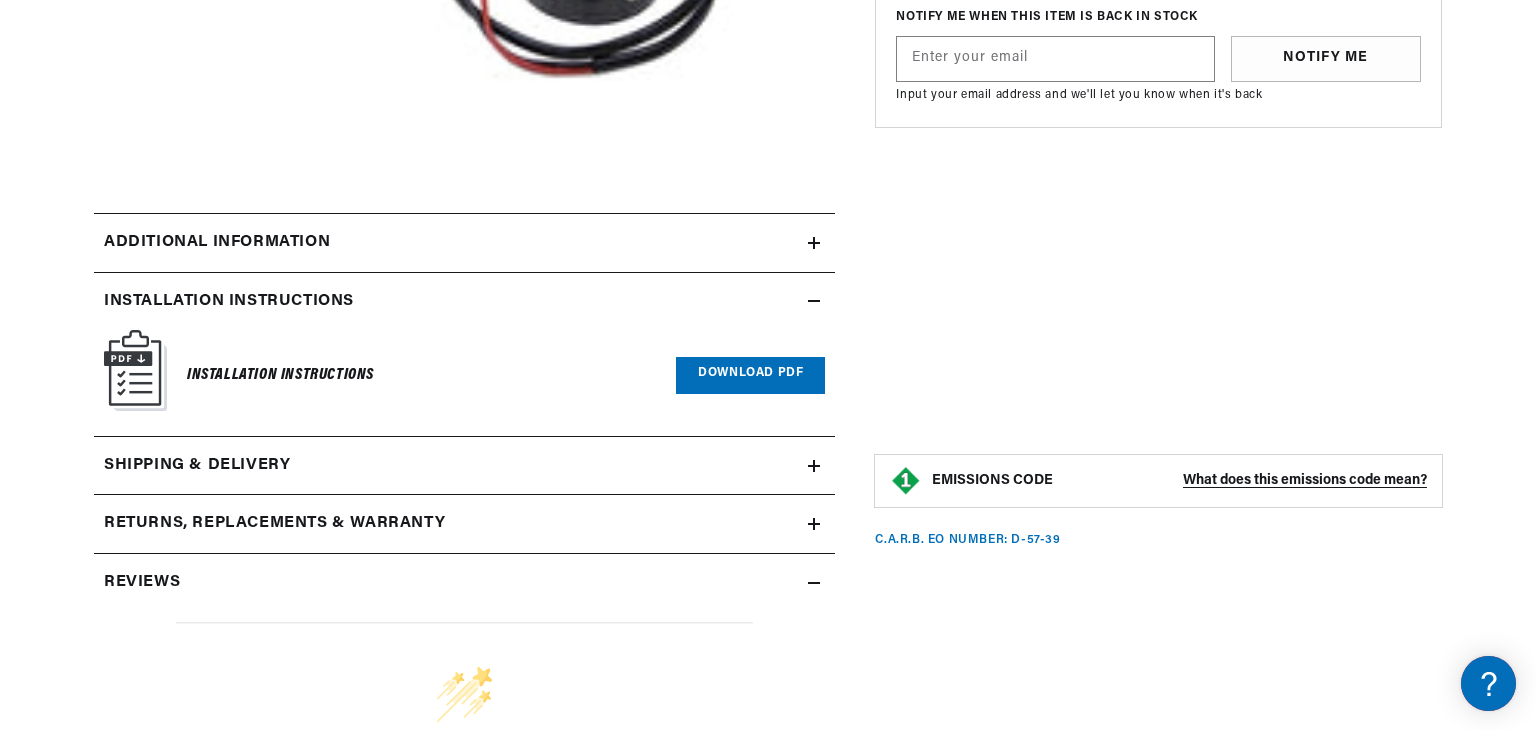 click at bounding box center (135, 370) 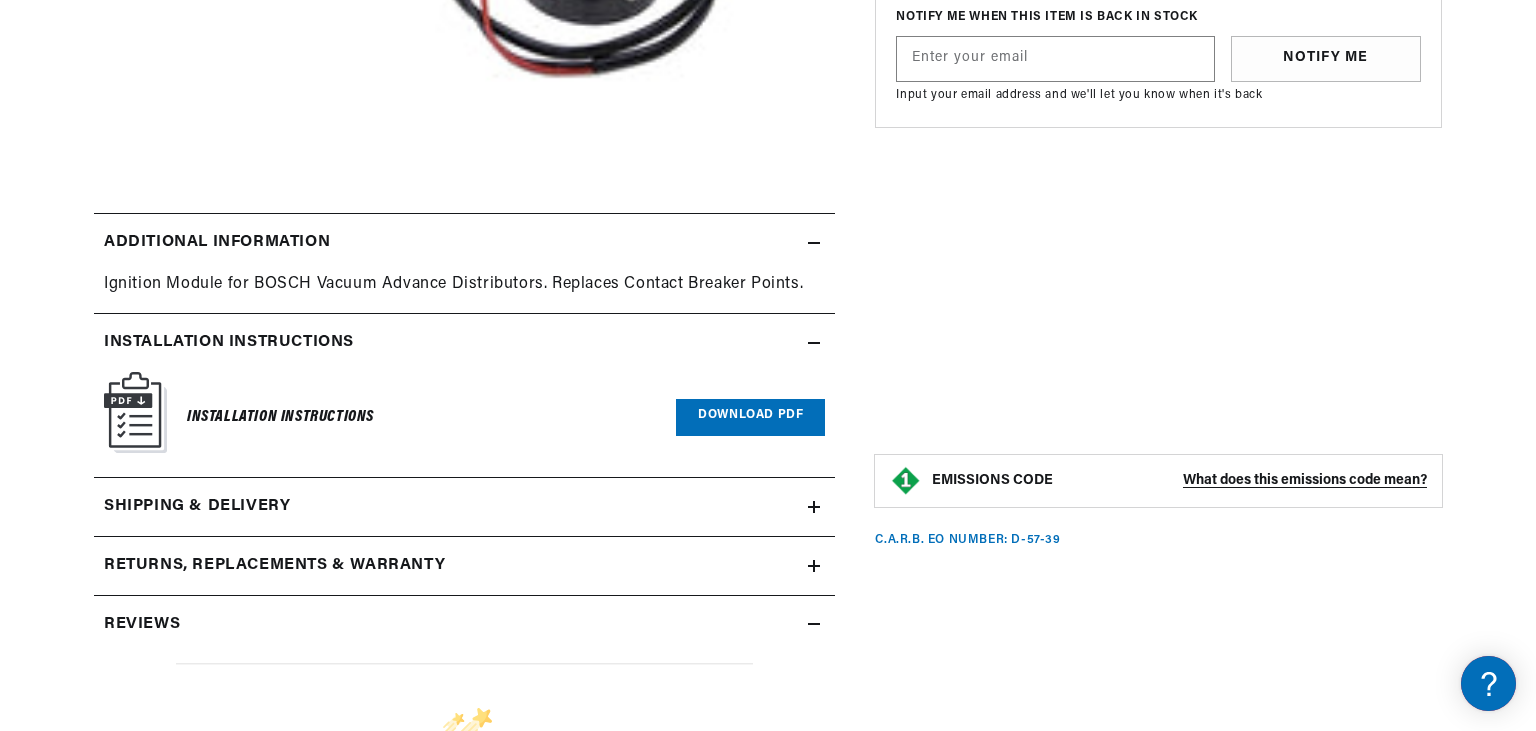 click on "Additional information" at bounding box center [217, 243] 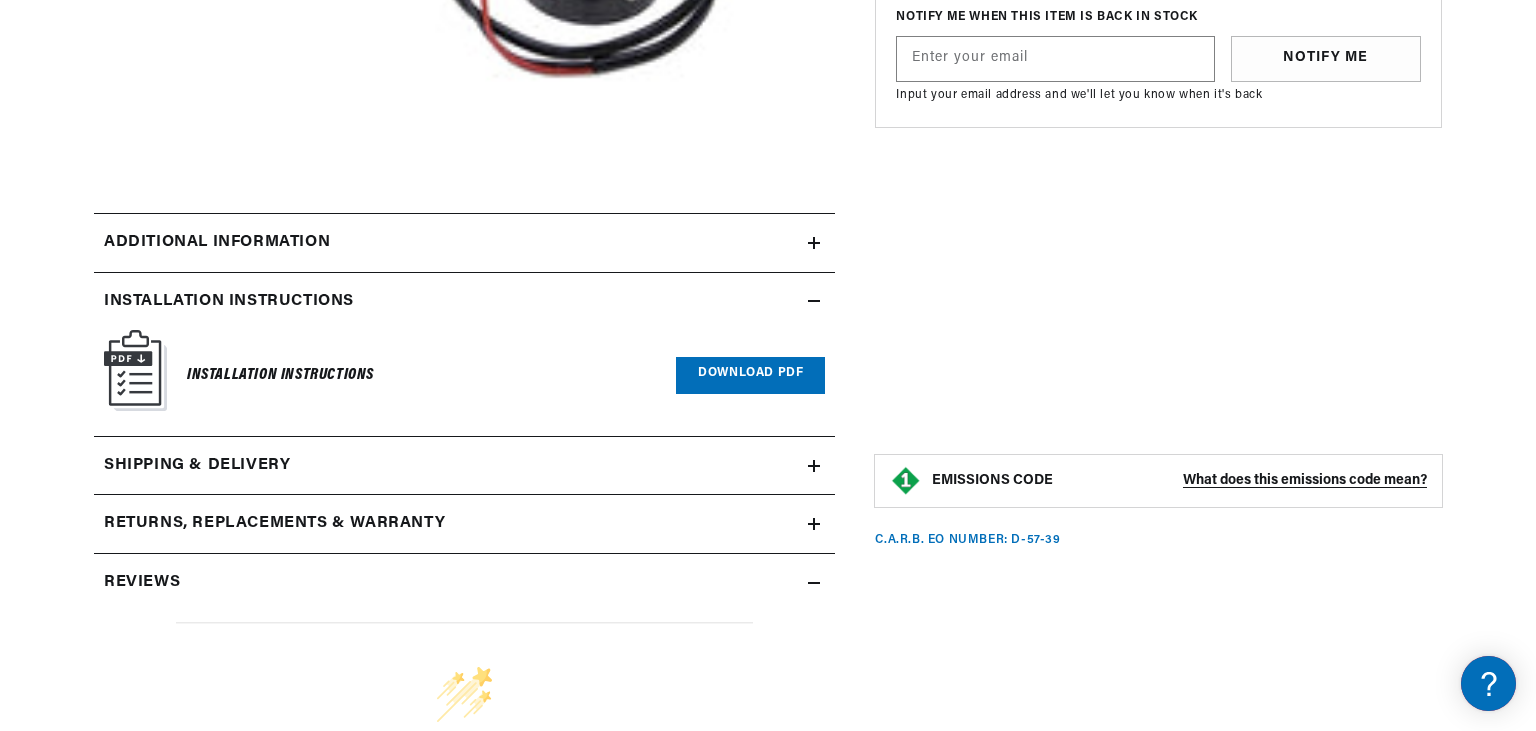 click on "Download PDF" at bounding box center (750, 375) 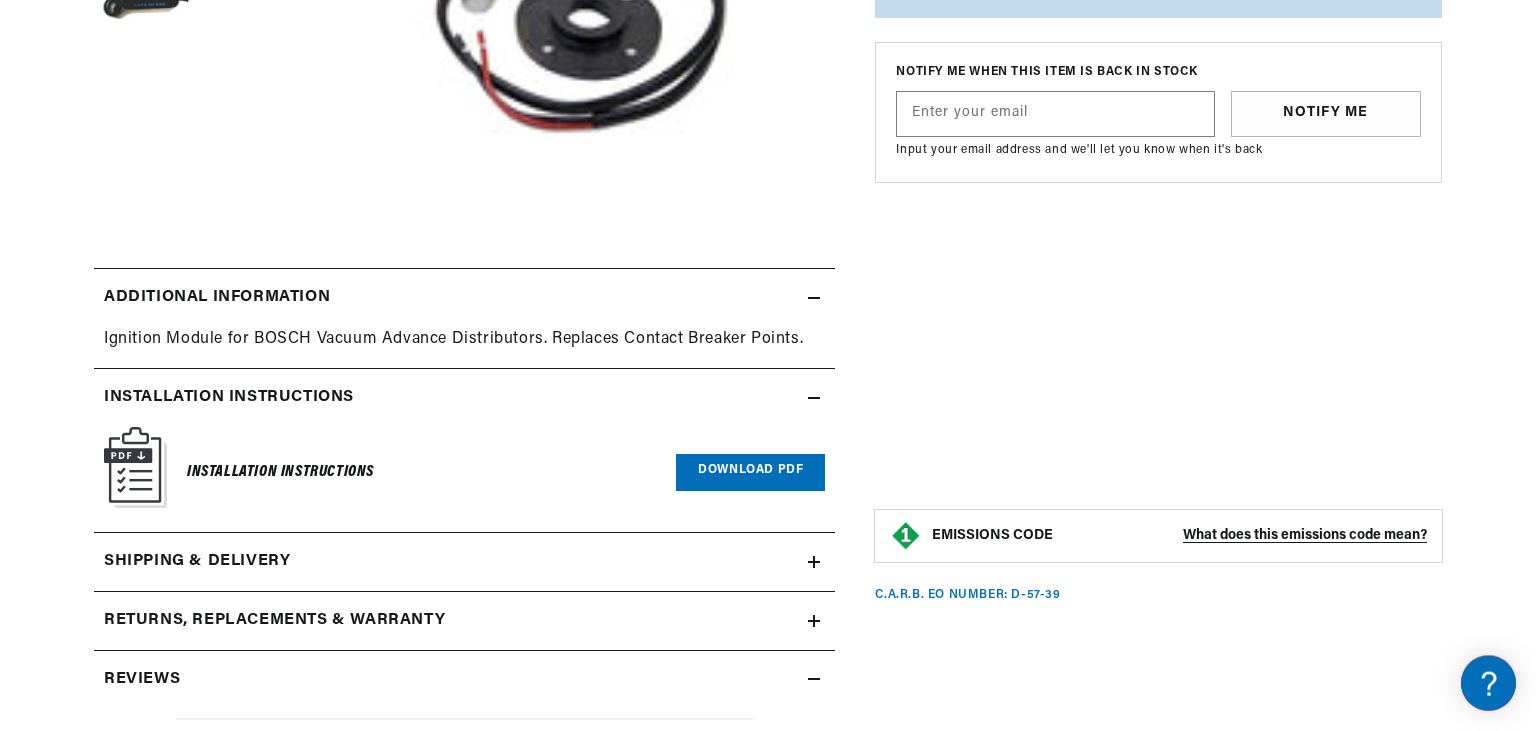 scroll, scrollTop: 422, scrollLeft: 0, axis: vertical 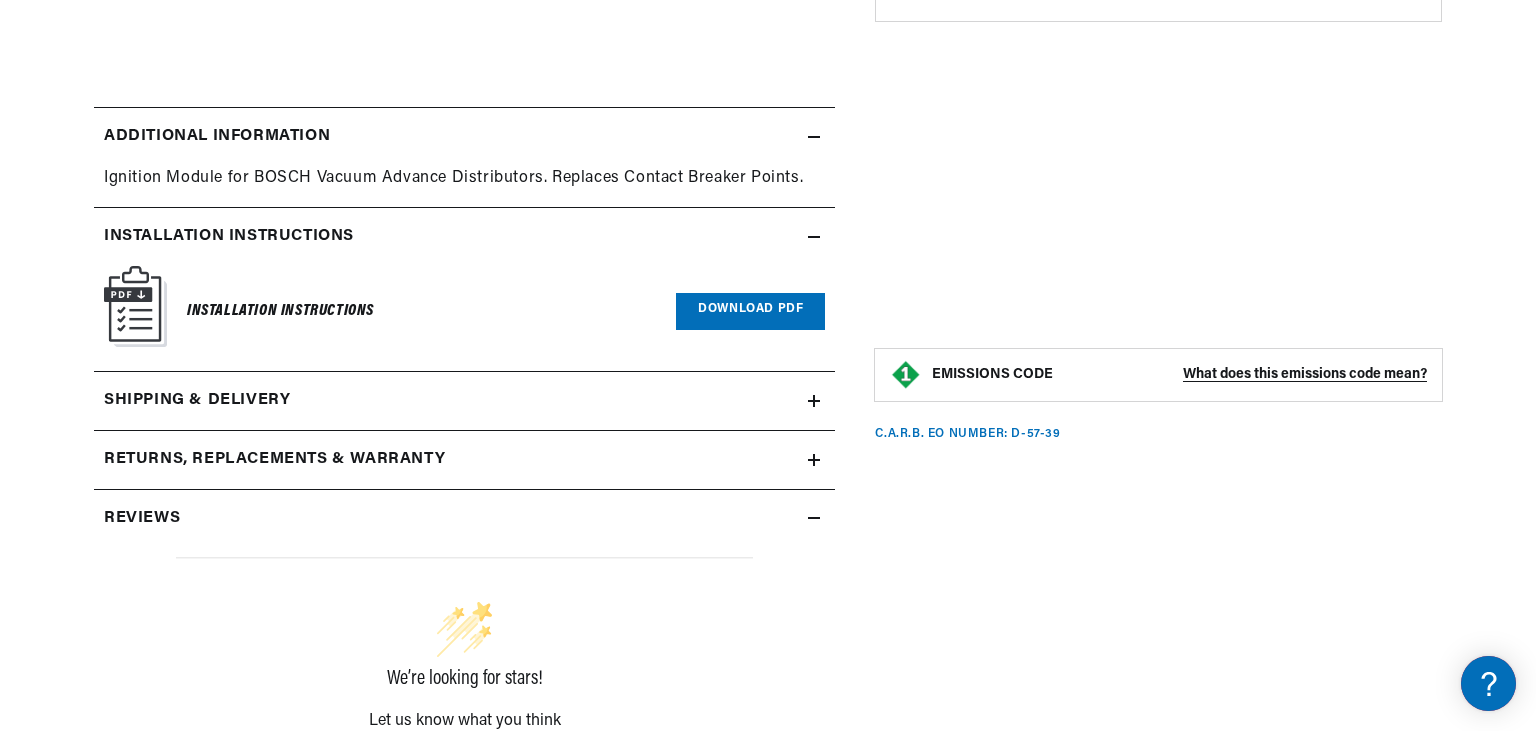 click on "Reviews" at bounding box center [217, 137] 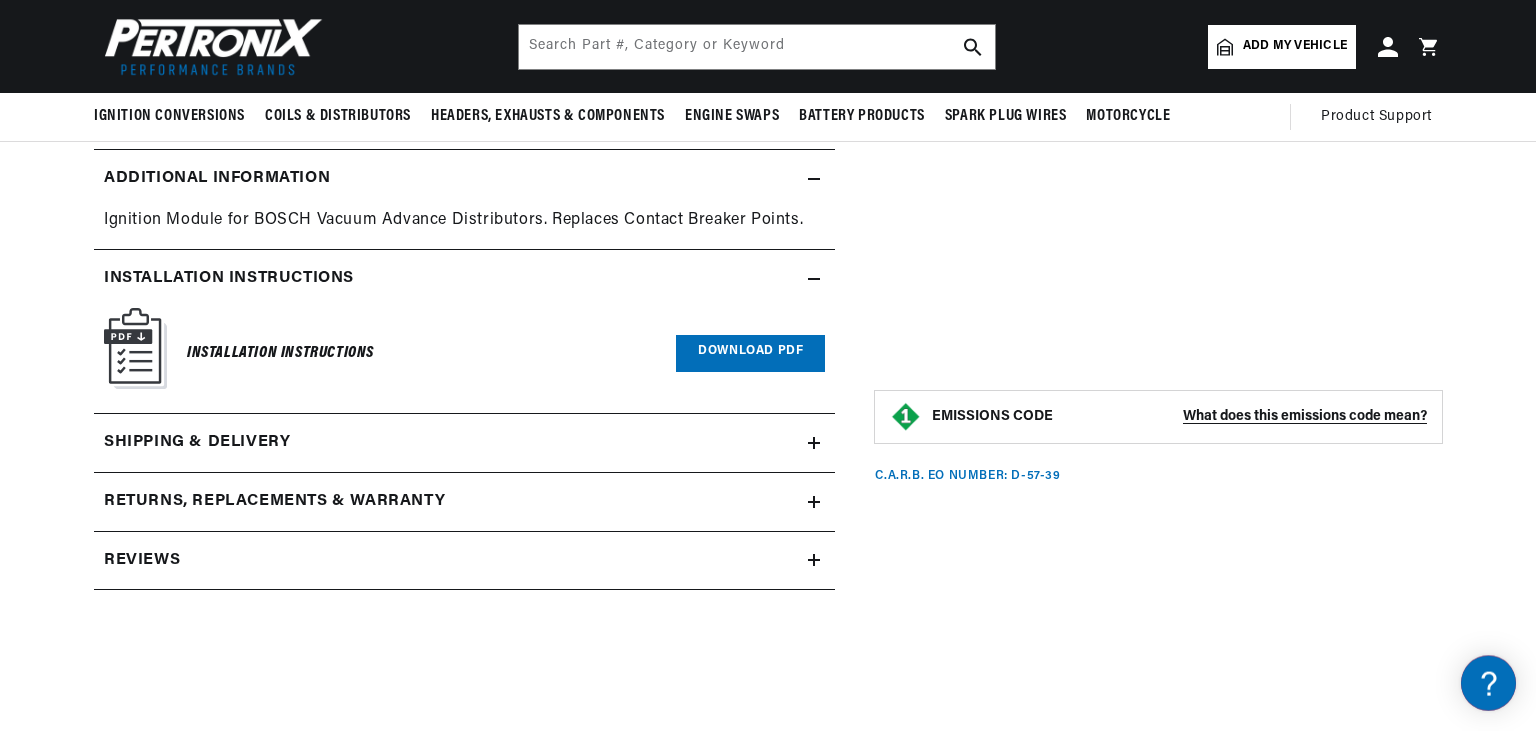 scroll, scrollTop: 528, scrollLeft: 0, axis: vertical 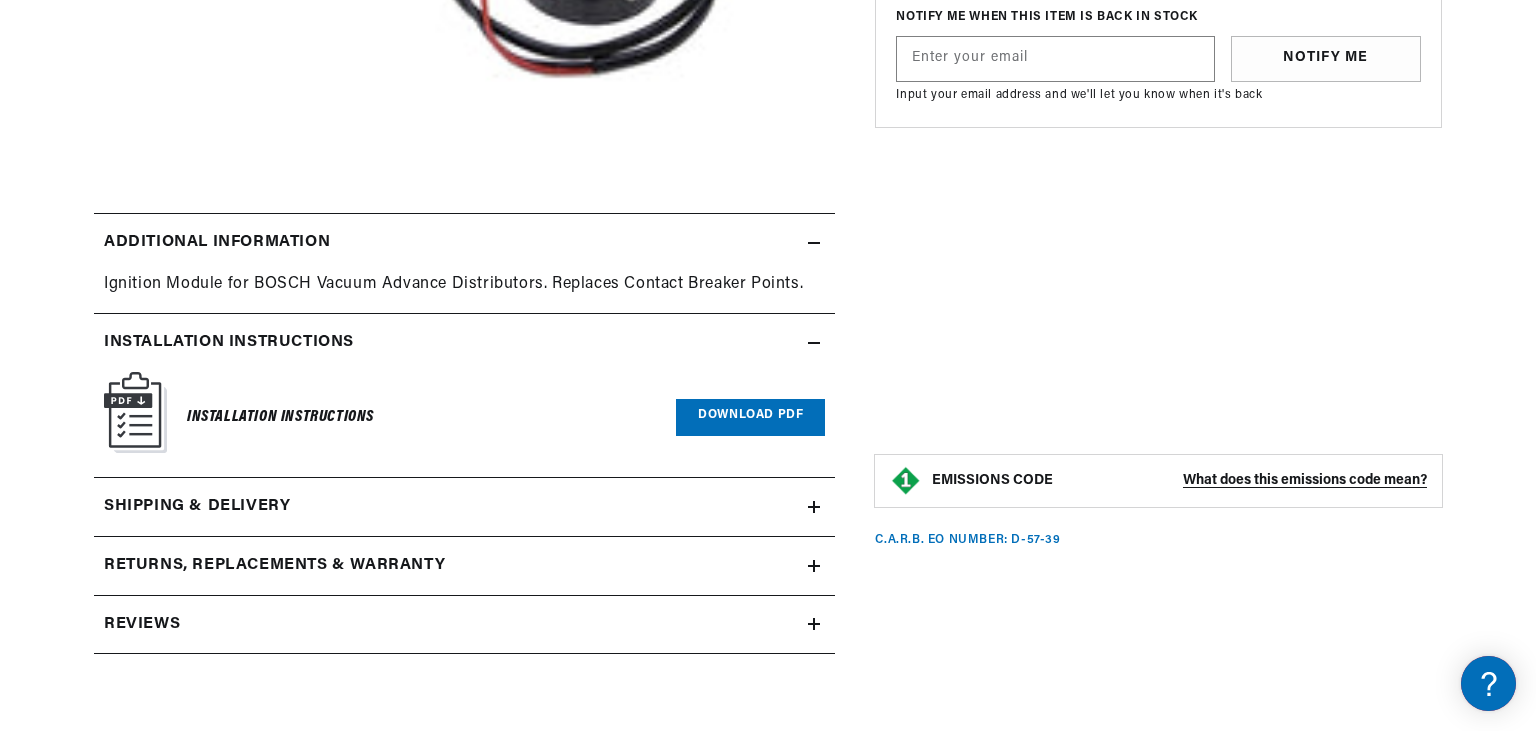 click on "Additional information" at bounding box center (217, 243) 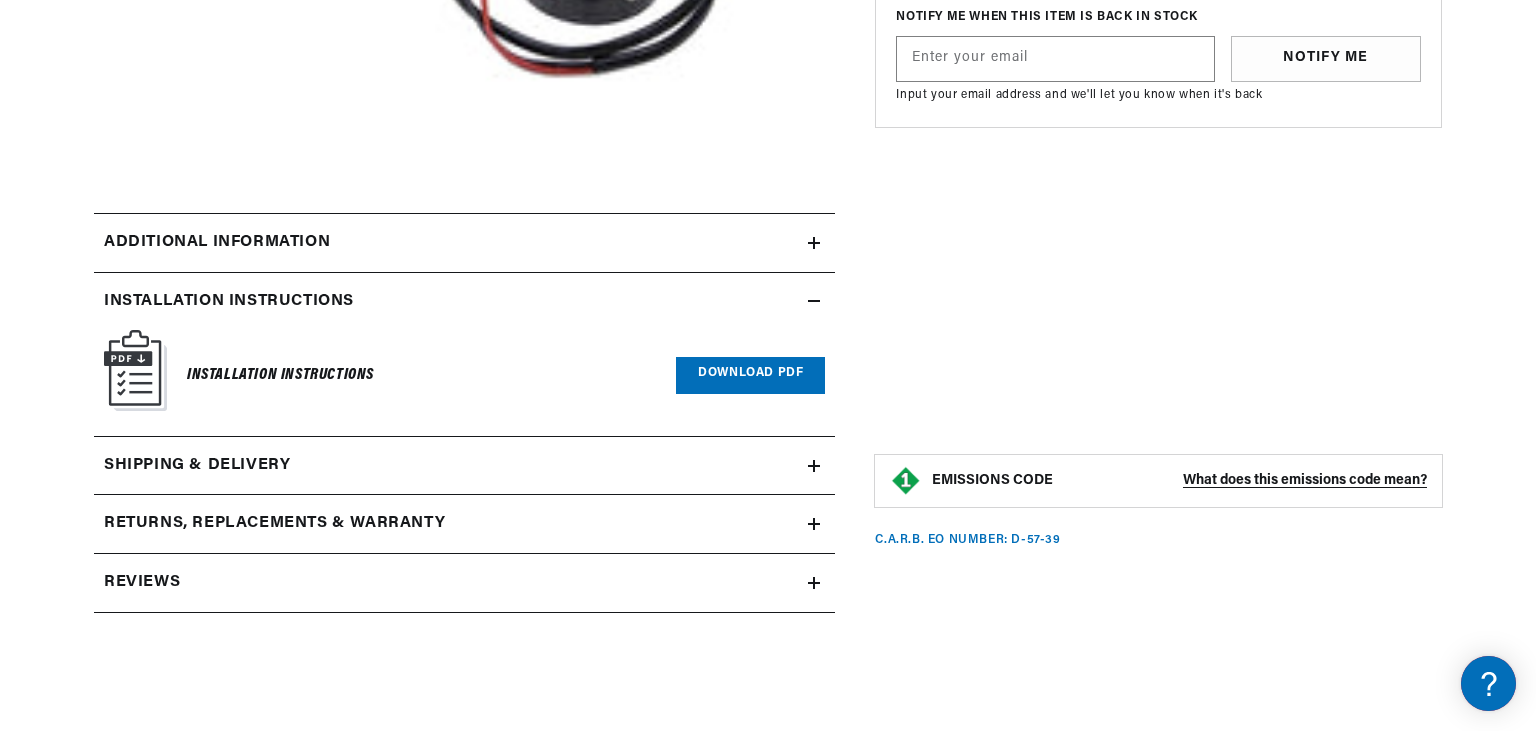 click on "Installation instructions" at bounding box center [451, 243] 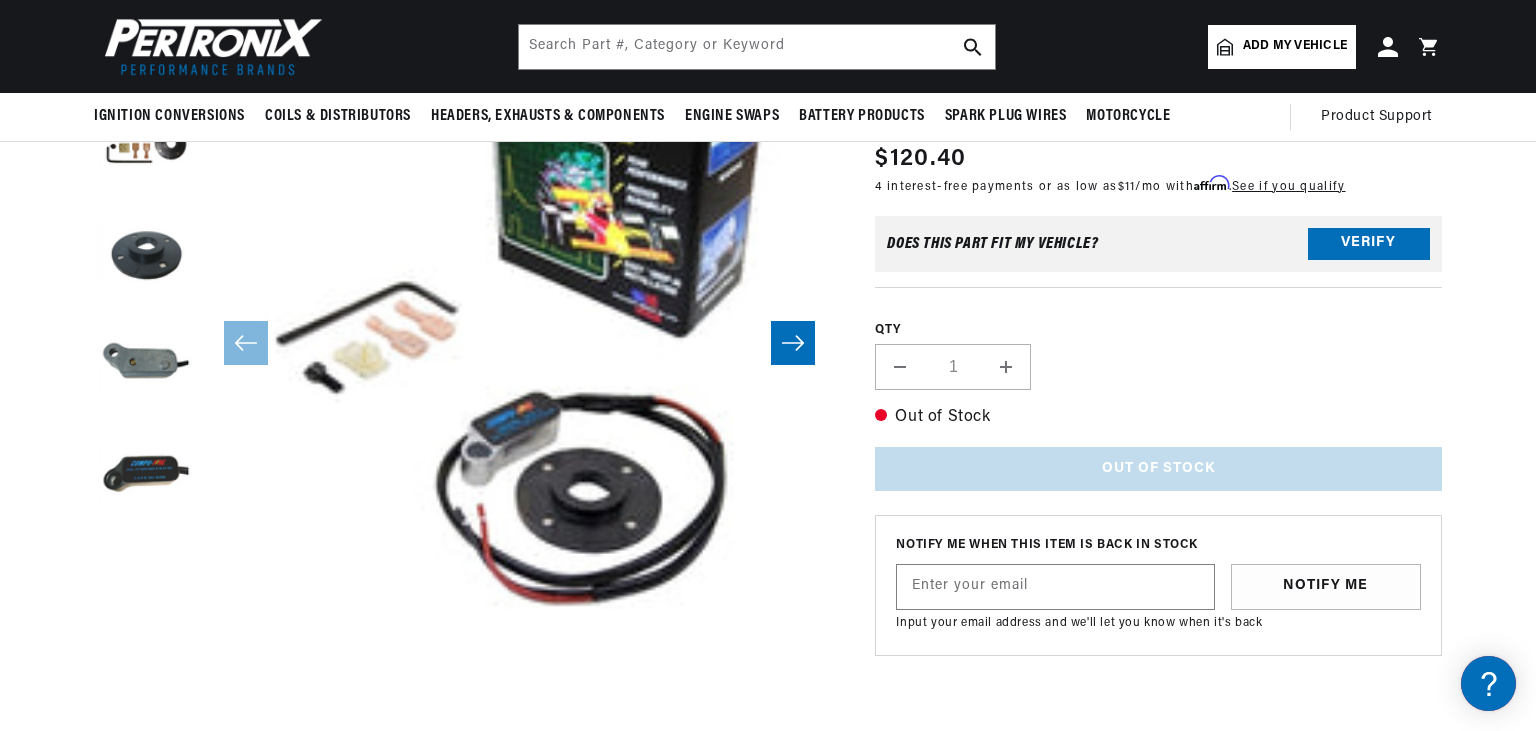 scroll, scrollTop: 578, scrollLeft: 0, axis: vertical 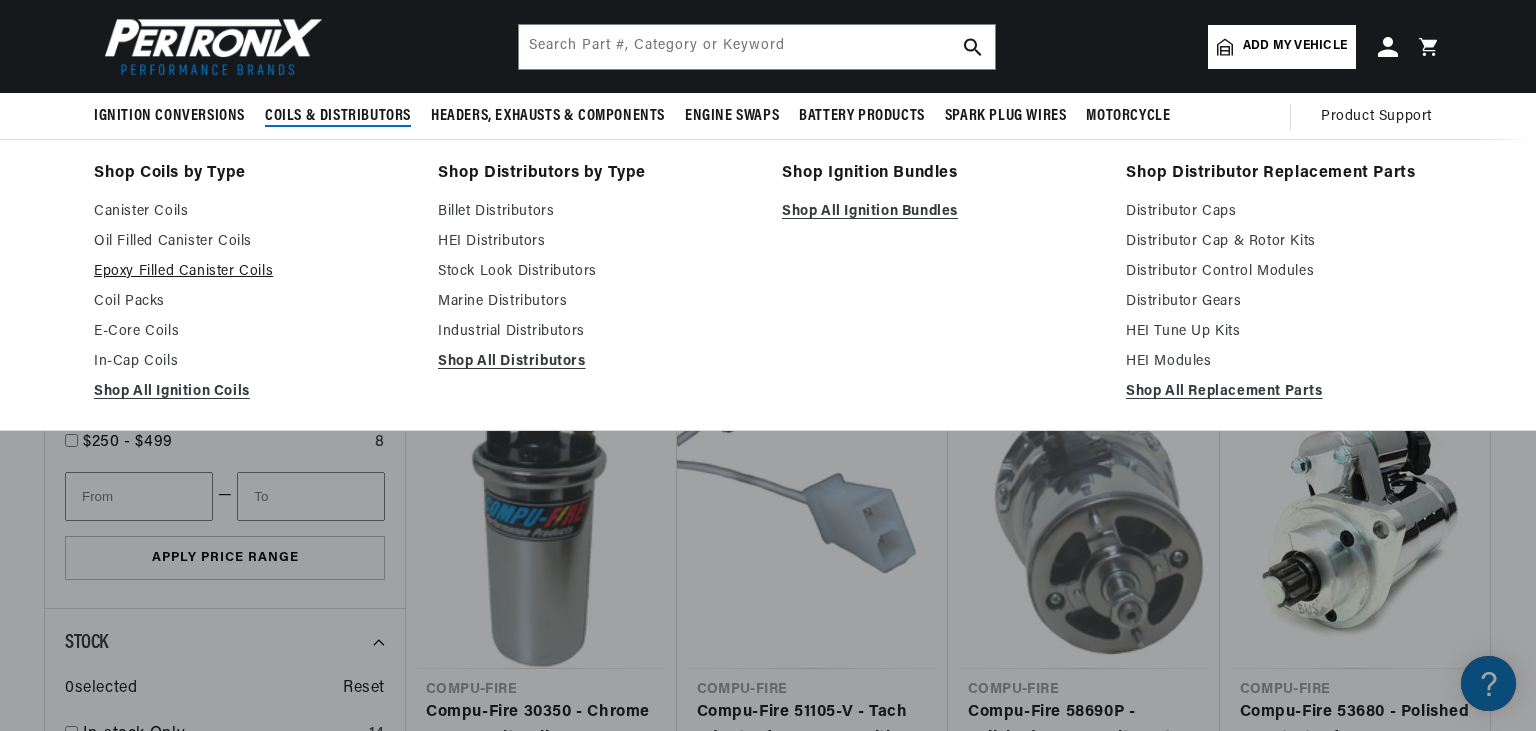 click on "Epoxy Filled Canister Coils" at bounding box center [252, 272] 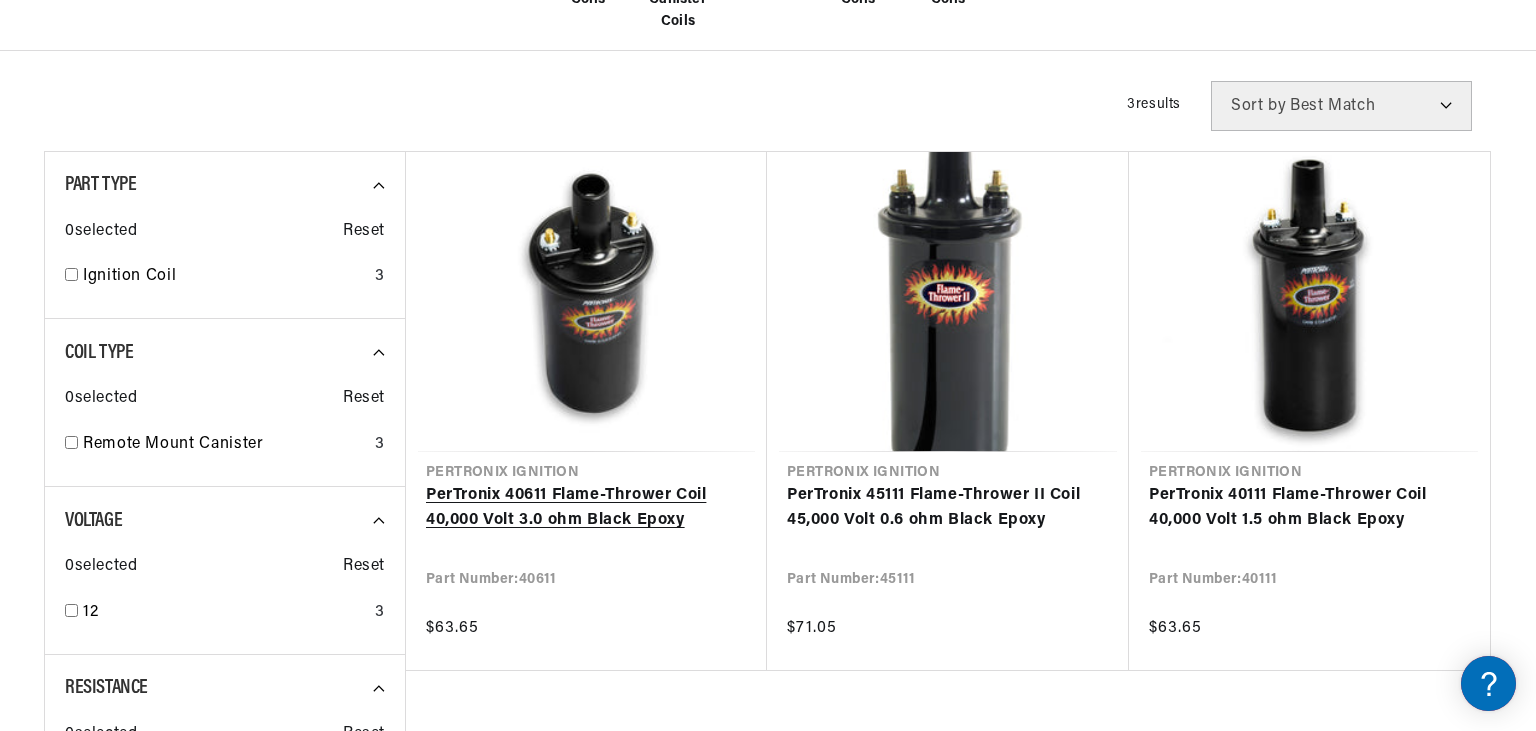 scroll, scrollTop: 633, scrollLeft: 0, axis: vertical 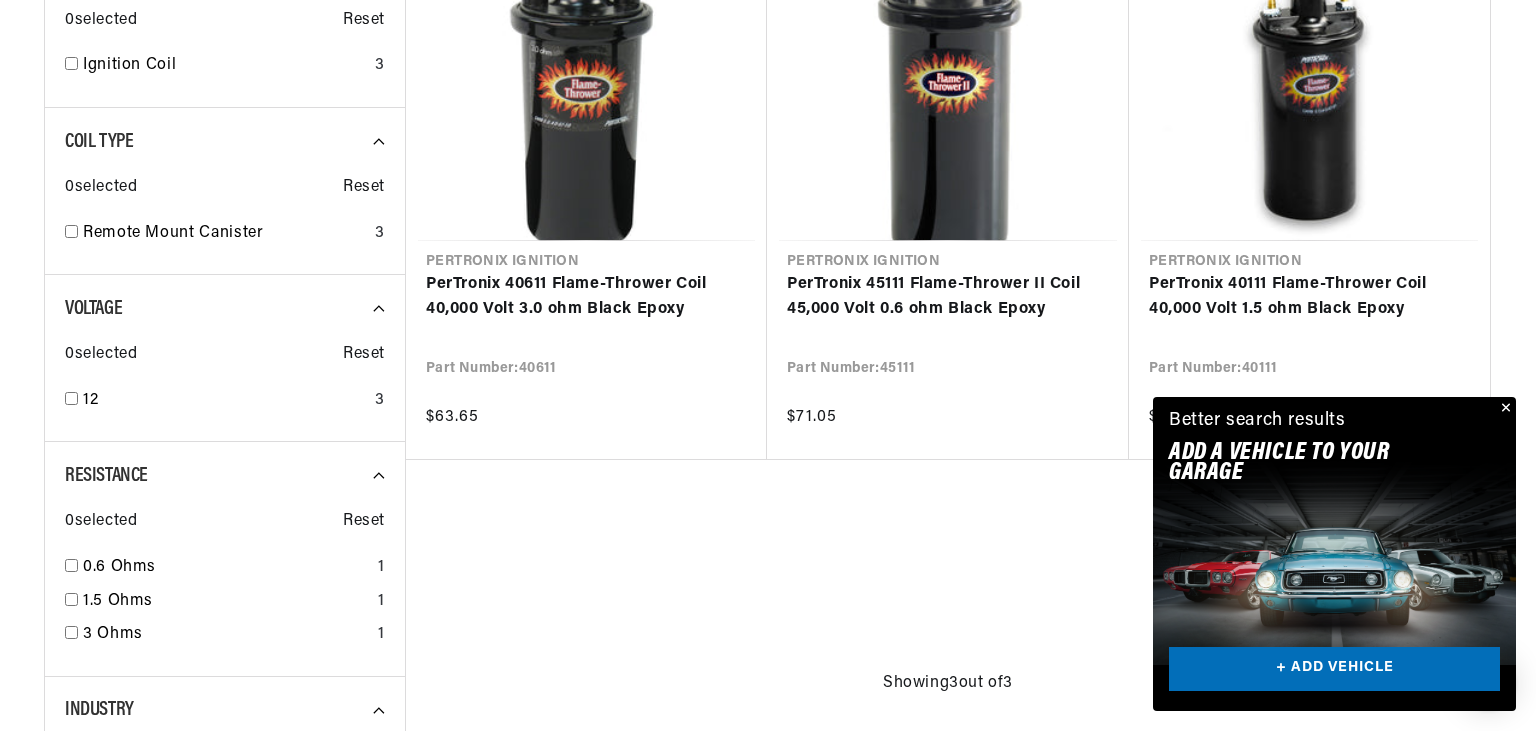 click at bounding box center (1504, 409) 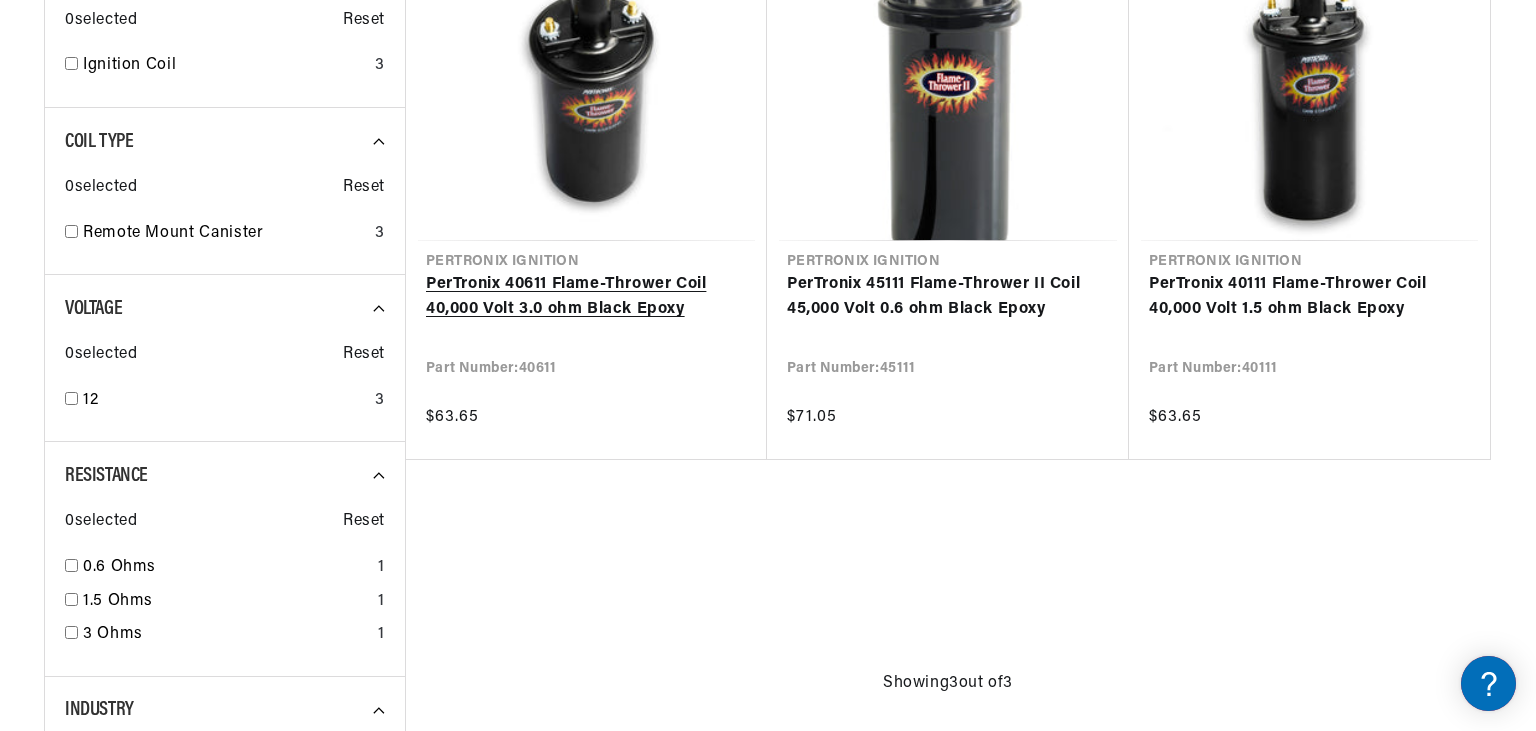 click on "PerTronix 40611 Flame-Thrower Coil 40,000 Volt 3.0 ohm Black Epoxy" at bounding box center (586, 297) 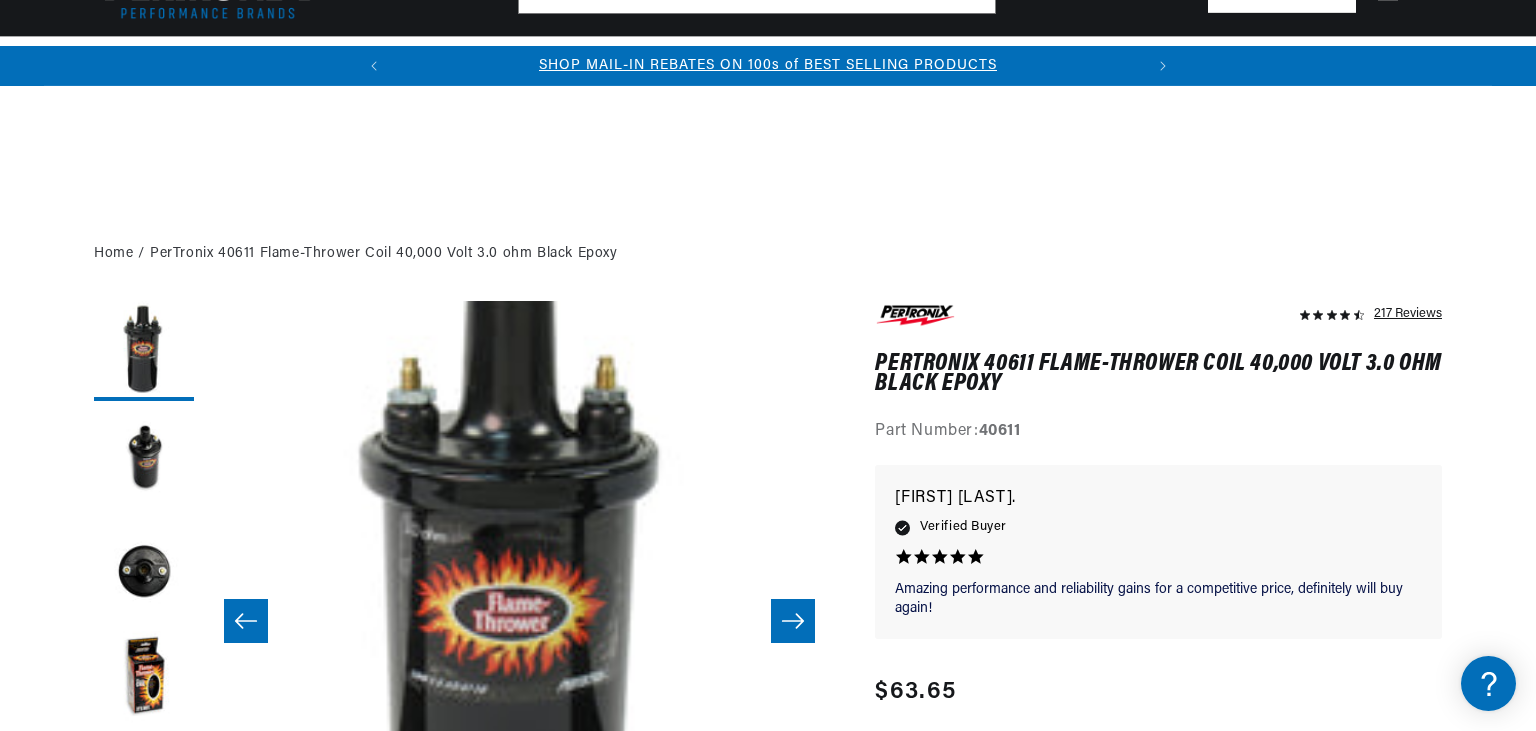 scroll, scrollTop: 739, scrollLeft: 0, axis: vertical 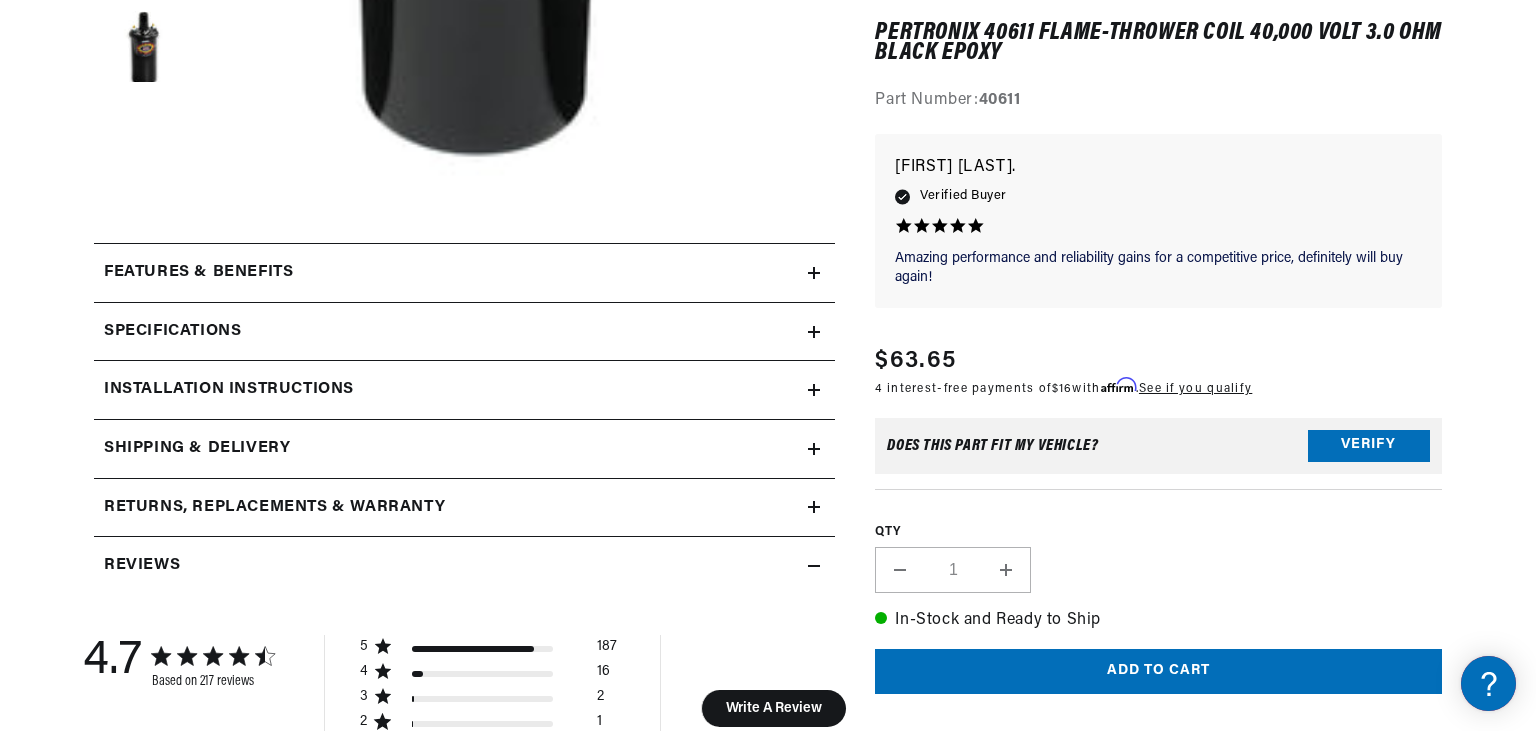 click on "Specifications" at bounding box center [198, 273] 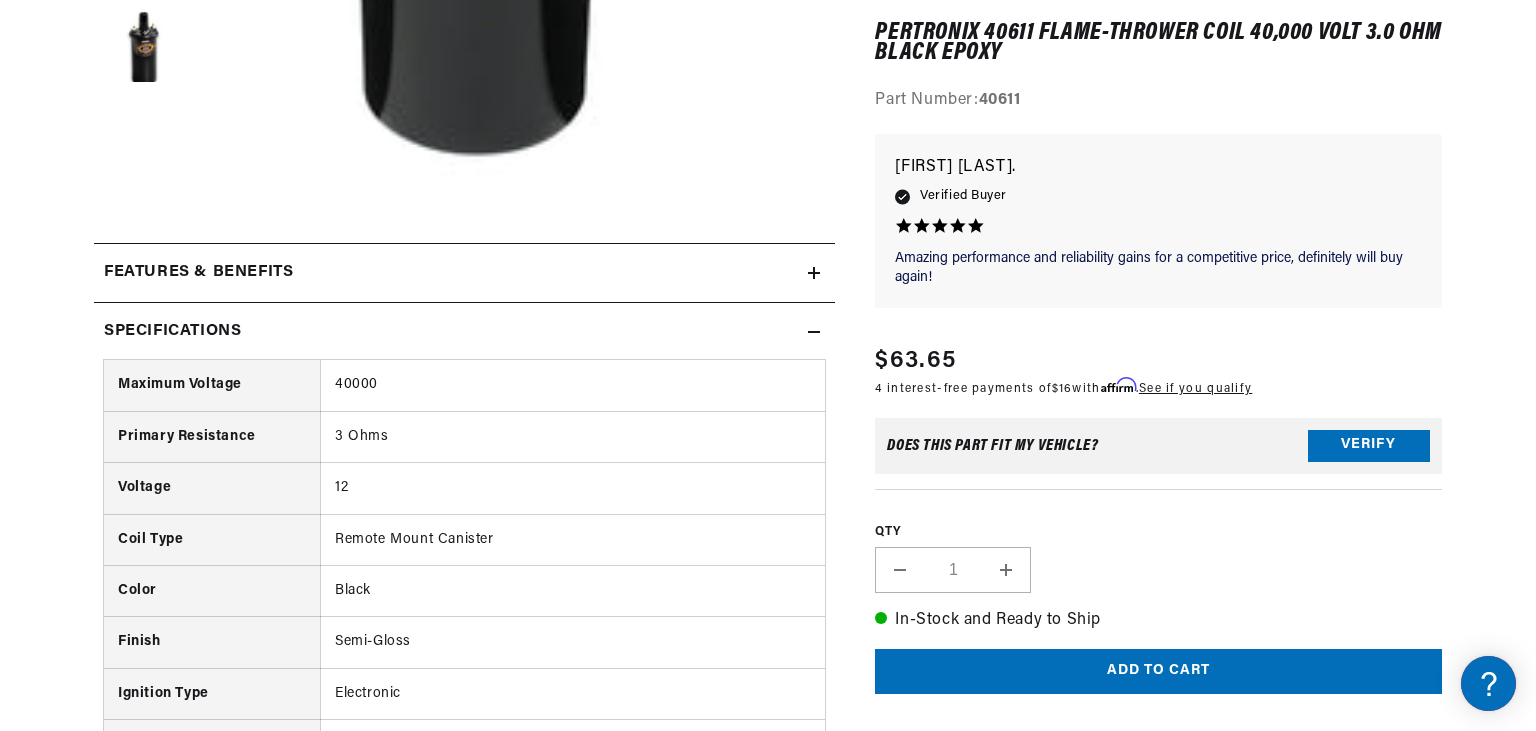 scroll, scrollTop: 0, scrollLeft: 0, axis: both 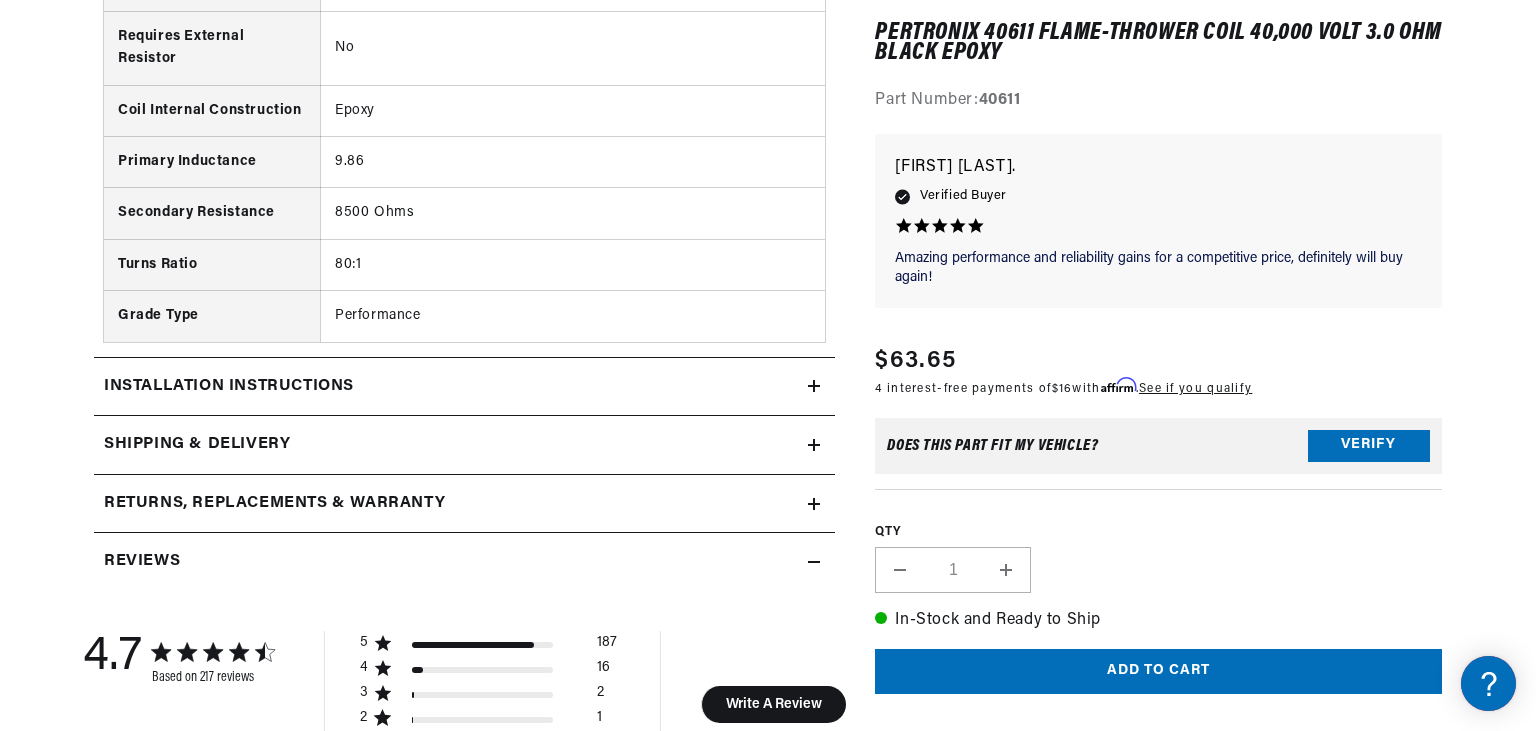 click on "Installation instructions" at bounding box center [198, -994] 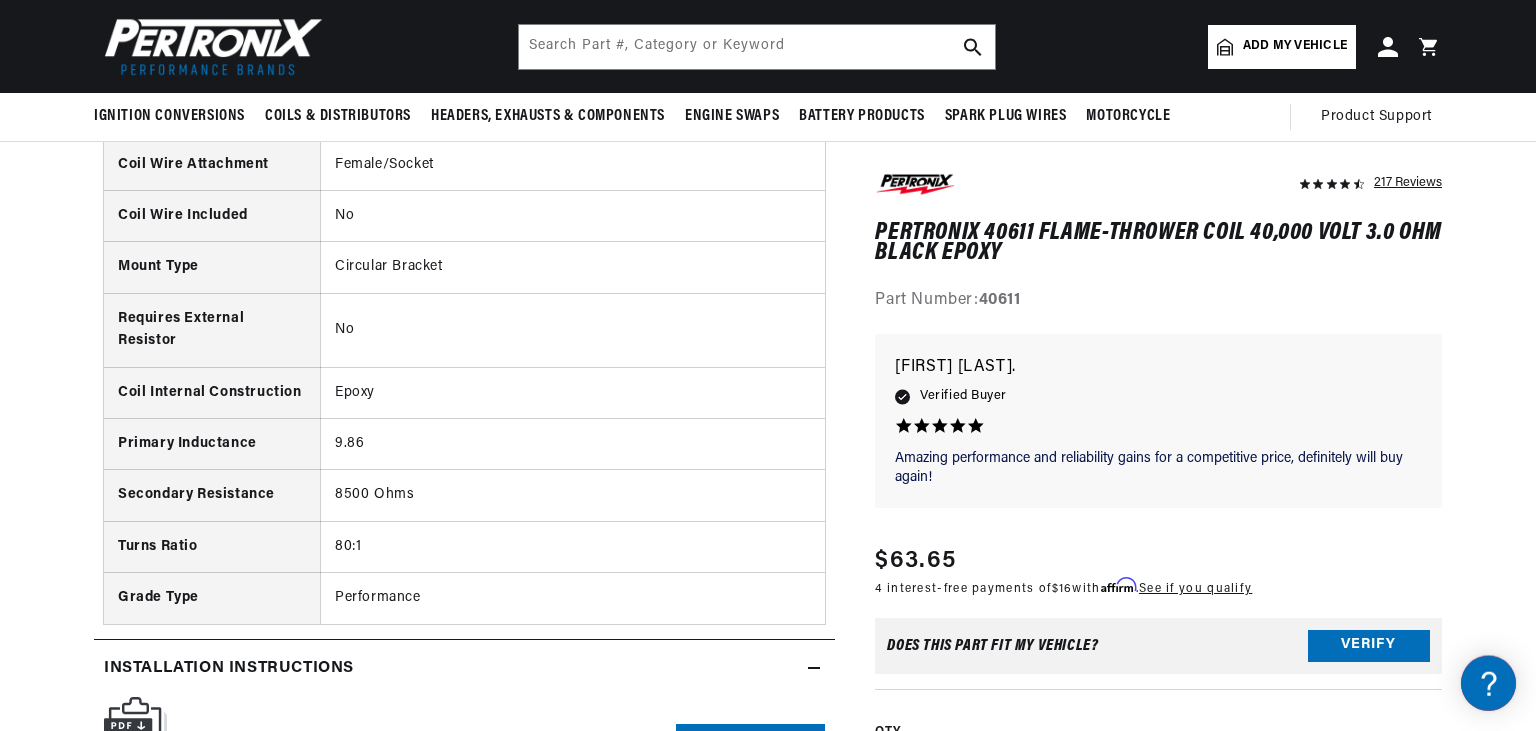 scroll, scrollTop: 1584, scrollLeft: 0, axis: vertical 